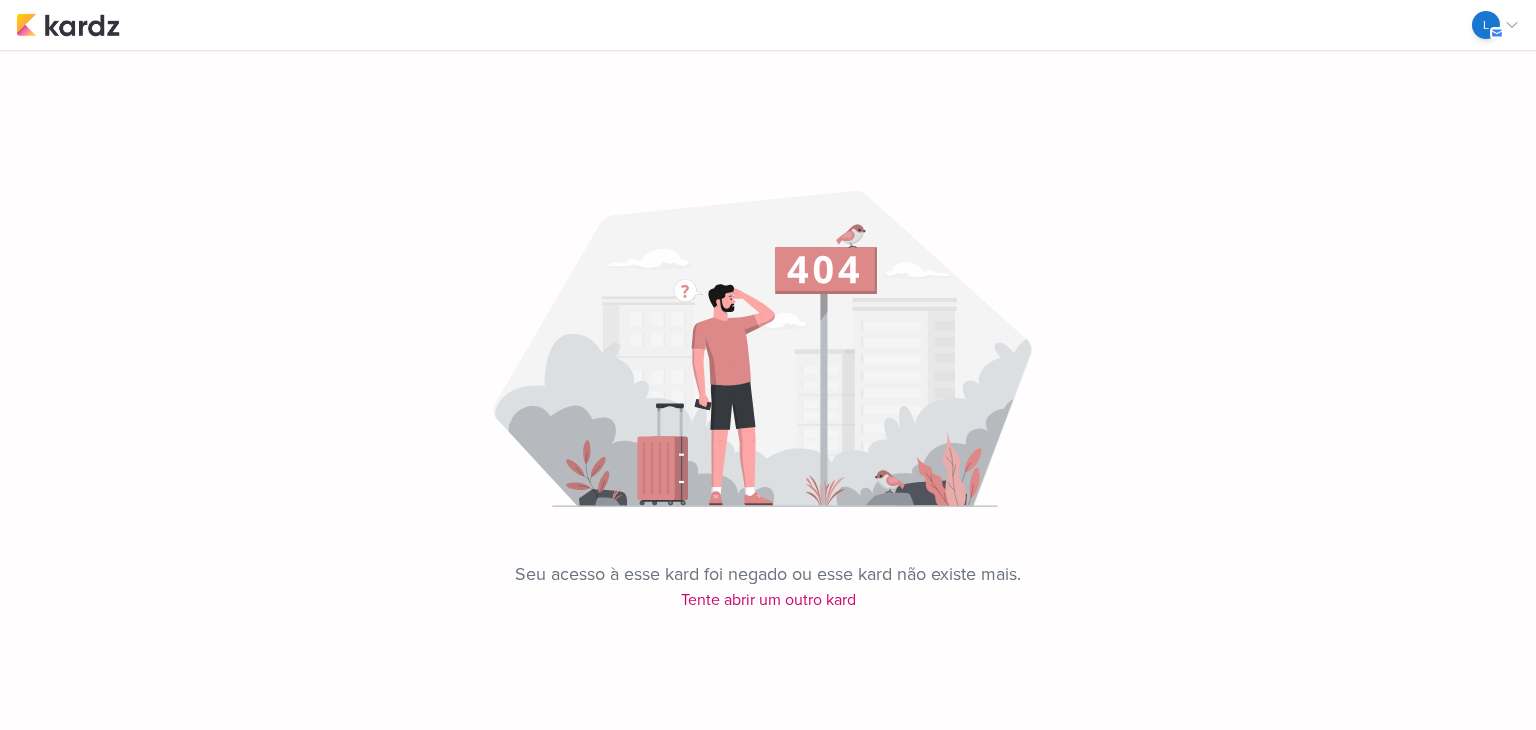 scroll, scrollTop: 0, scrollLeft: 0, axis: both 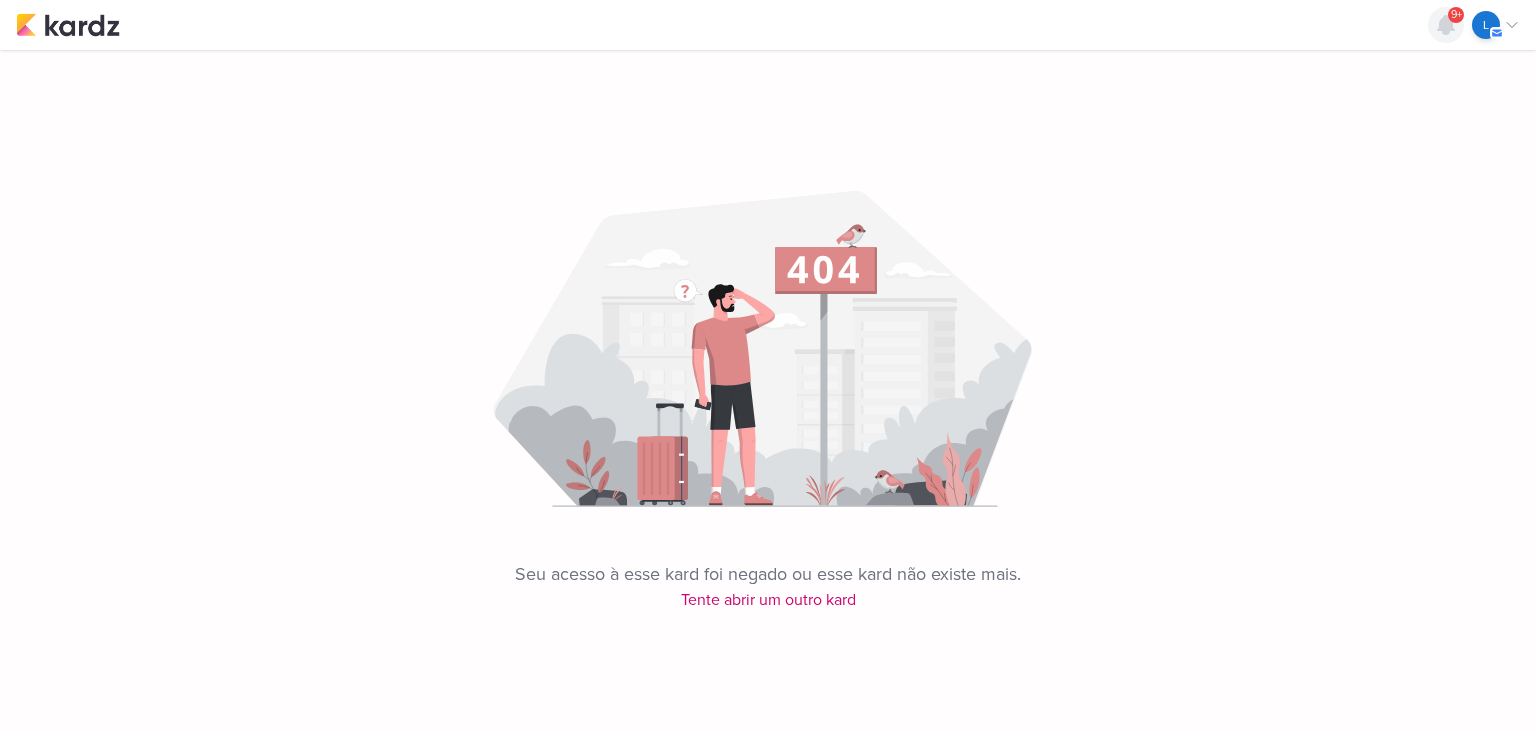 click 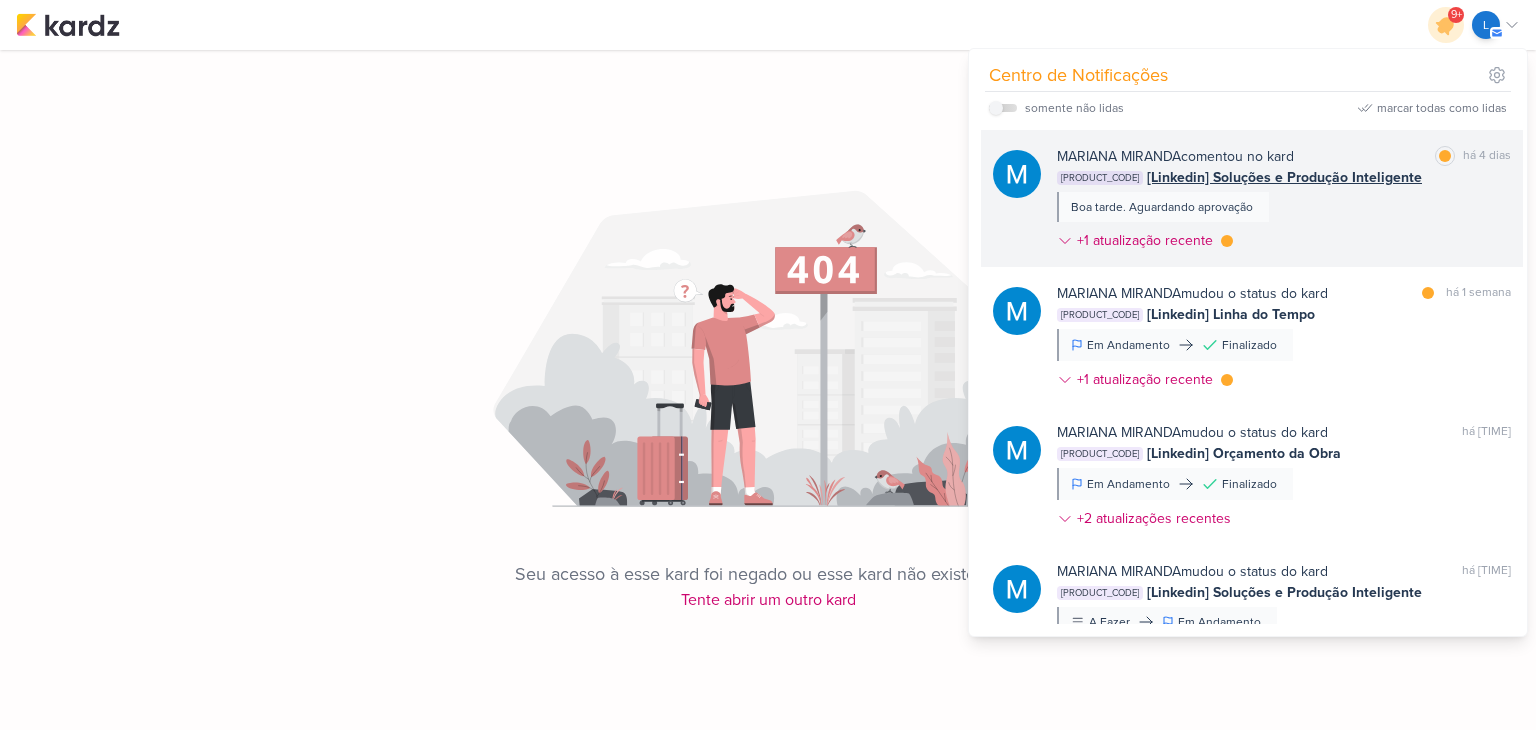 scroll, scrollTop: 600, scrollLeft: 0, axis: vertical 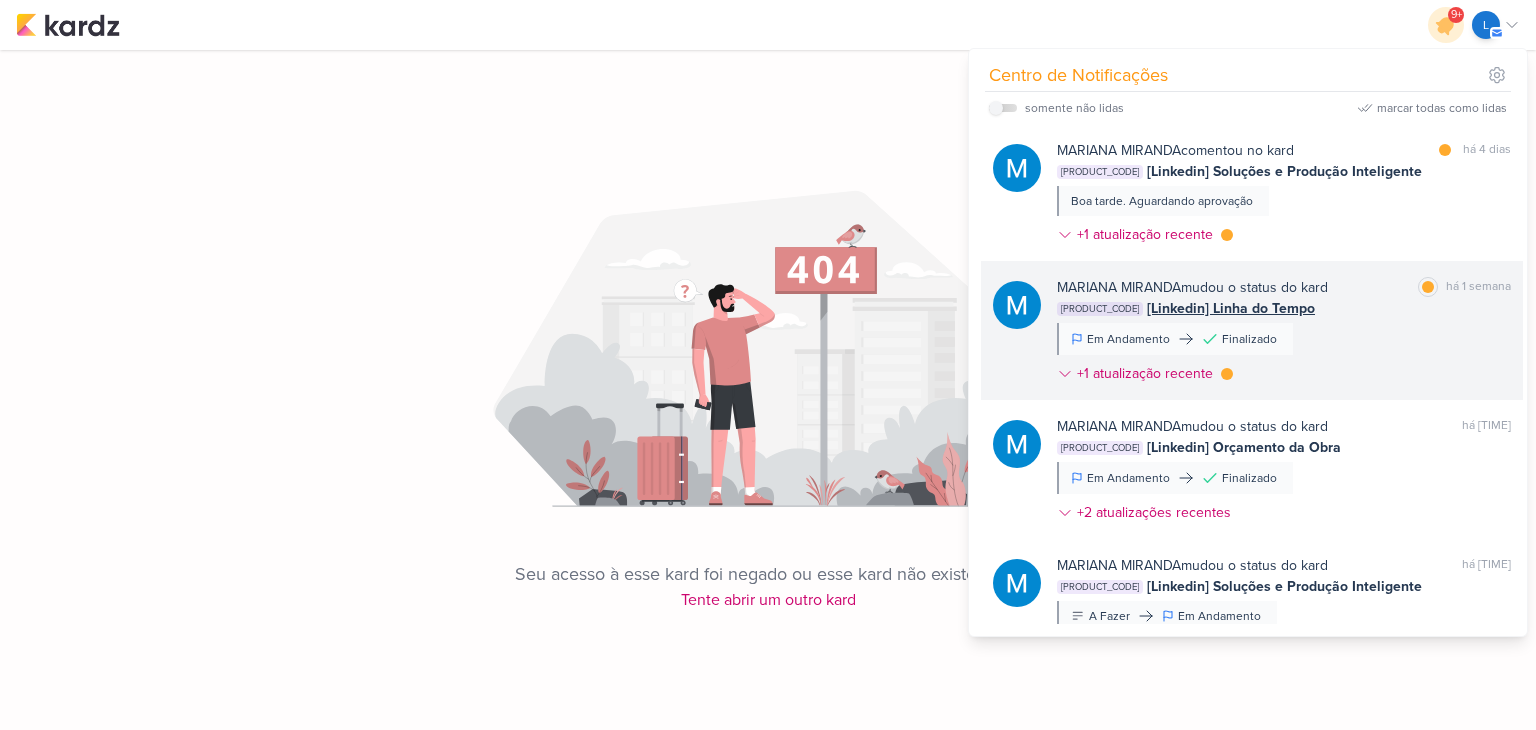 click on "[Linkedin] Linha do Tempo" at bounding box center [1231, 308] 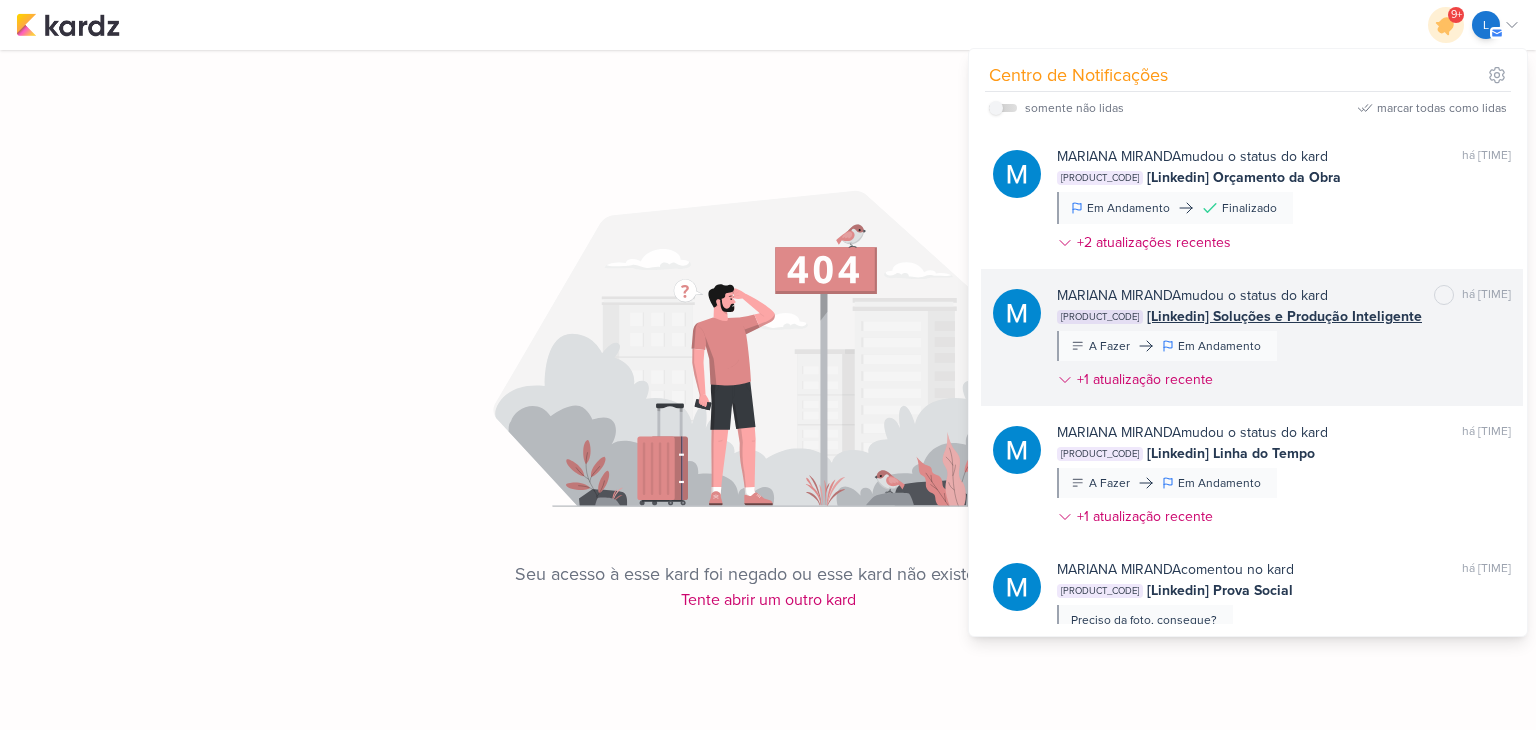 scroll, scrollTop: 896, scrollLeft: 0, axis: vertical 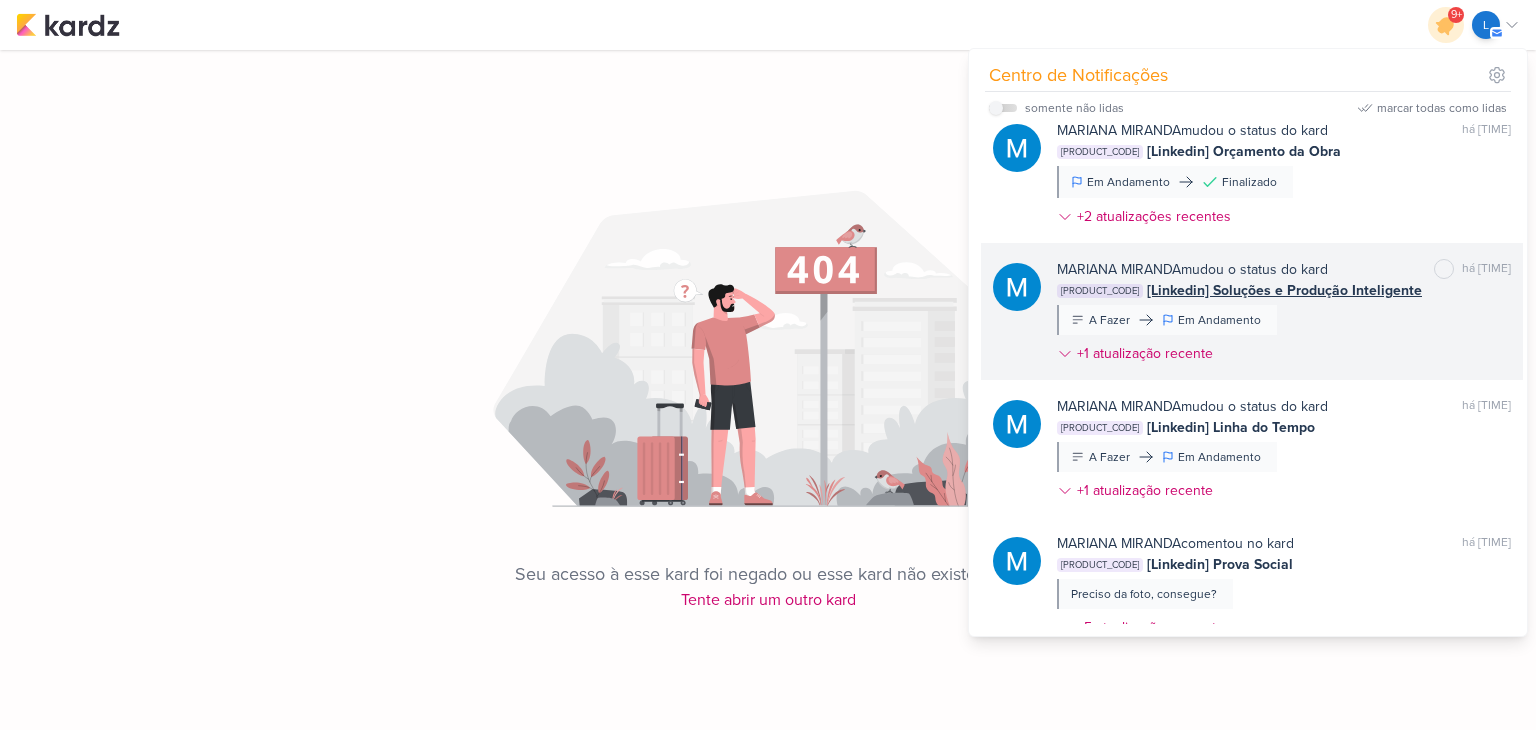click on "[Linkedin] Soluções e Produção Inteligente" at bounding box center (1284, 290) 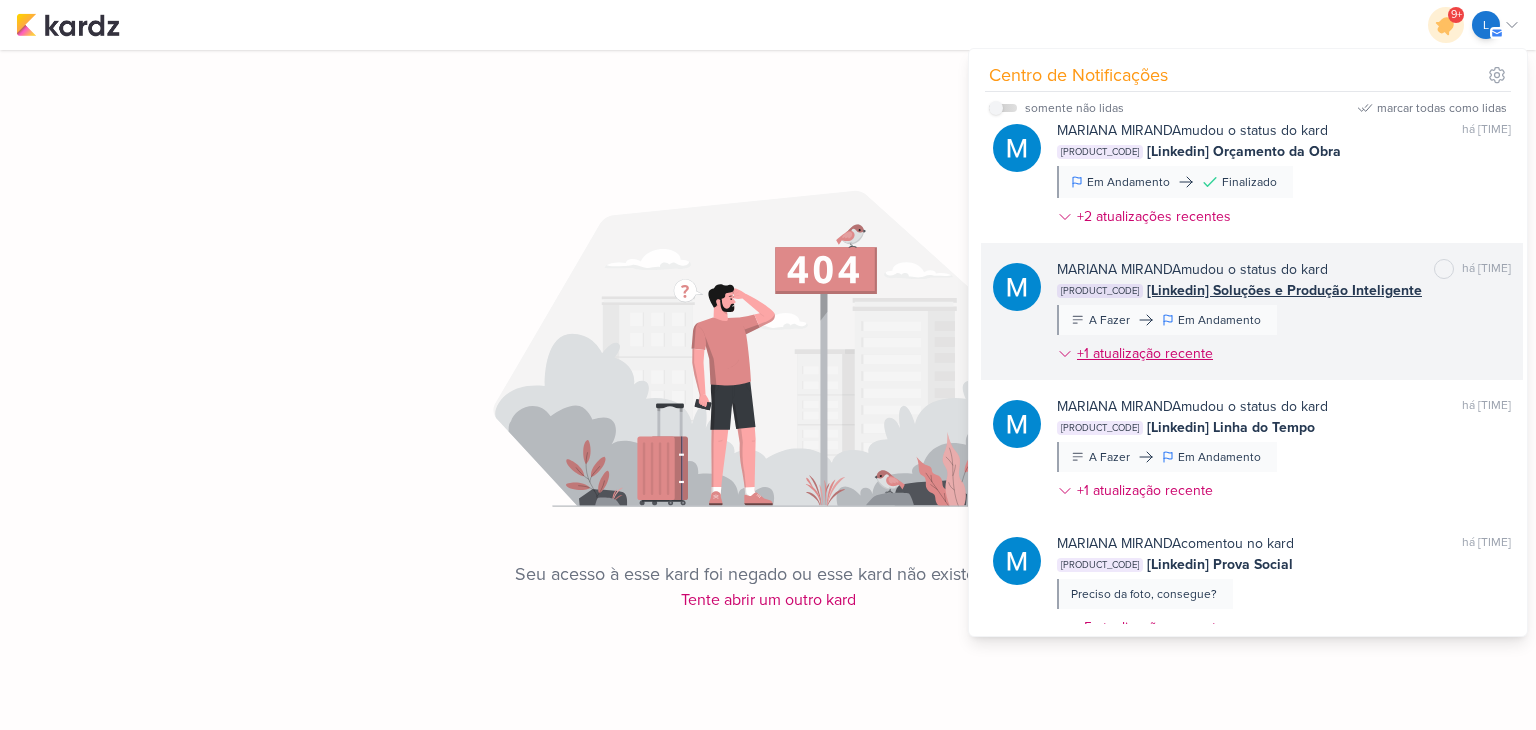 click on "+1 atualização recente" at bounding box center (1147, 353) 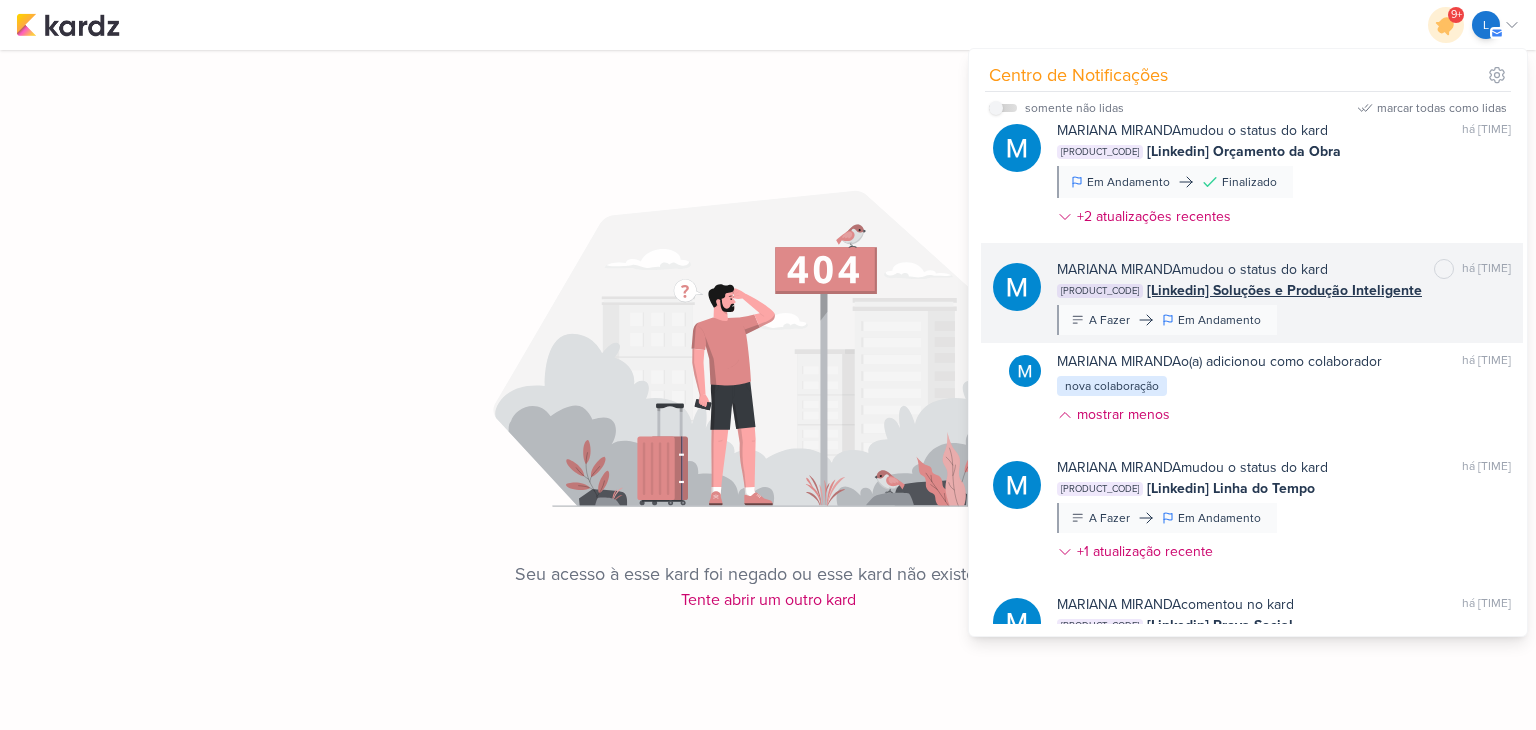 click on "[Linkedin] Soluções e Produção Inteligente" at bounding box center [1284, 290] 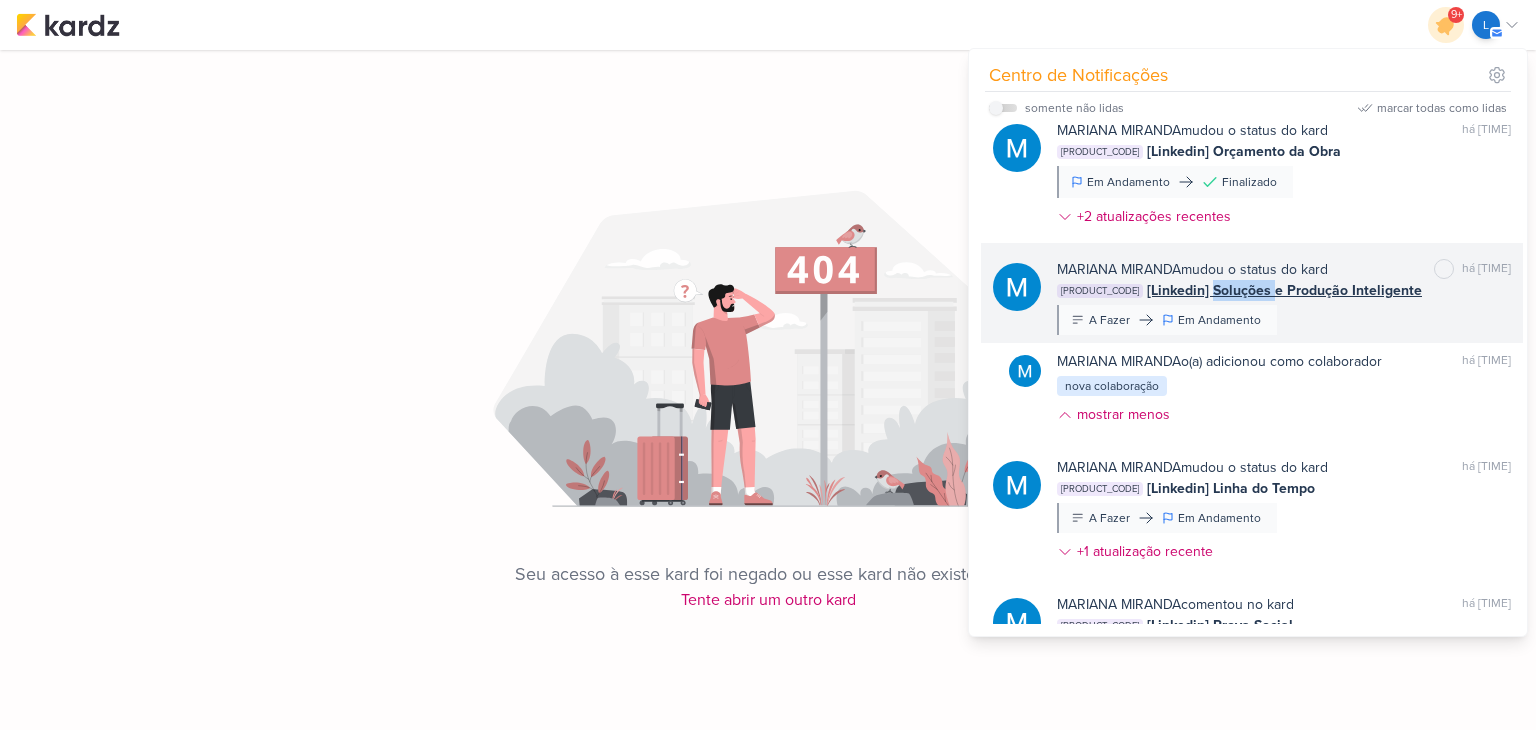 click on "[Linkedin] Soluções e Produção Inteligente" at bounding box center (1284, 290) 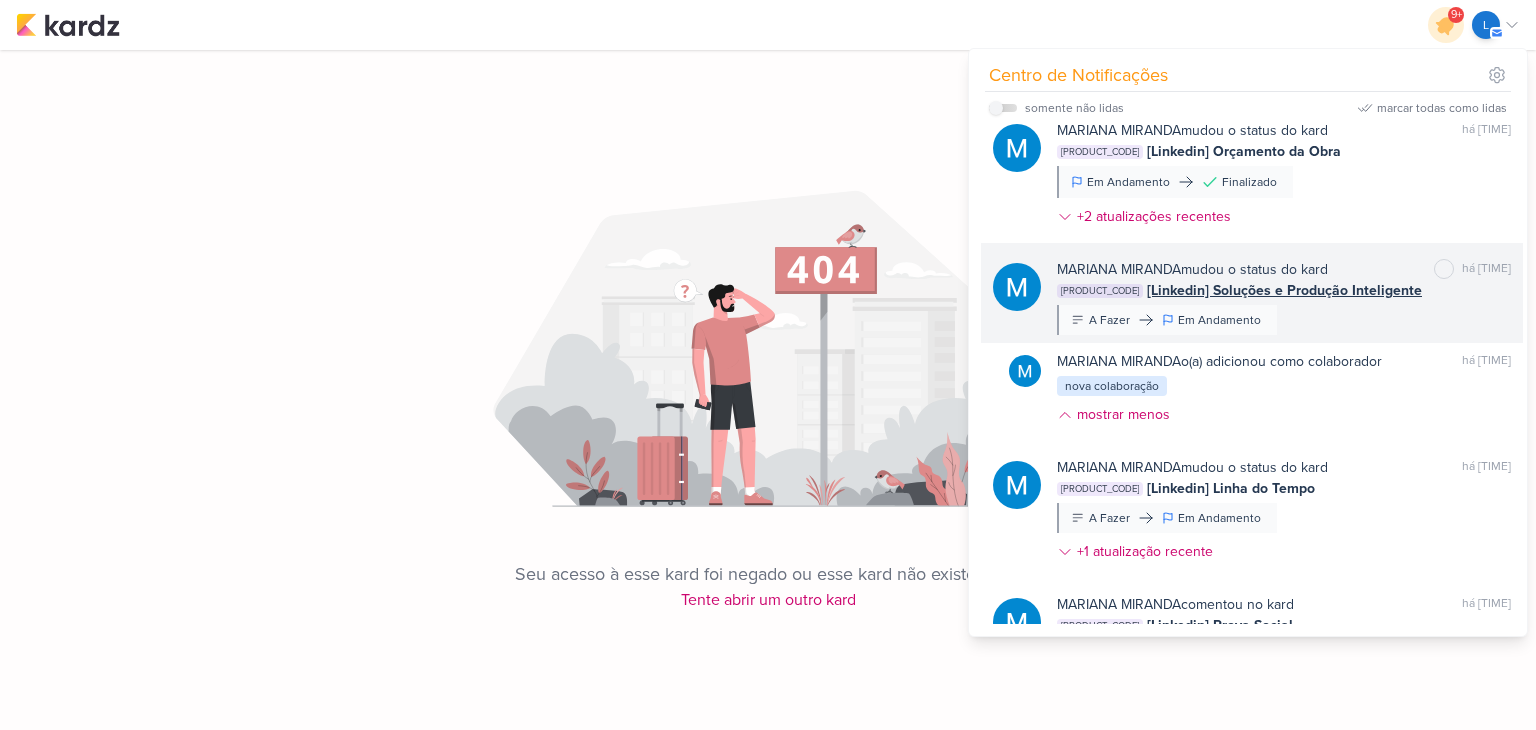 click on "[Linkedin] Soluções e Produção Inteligente" at bounding box center [1284, 290] 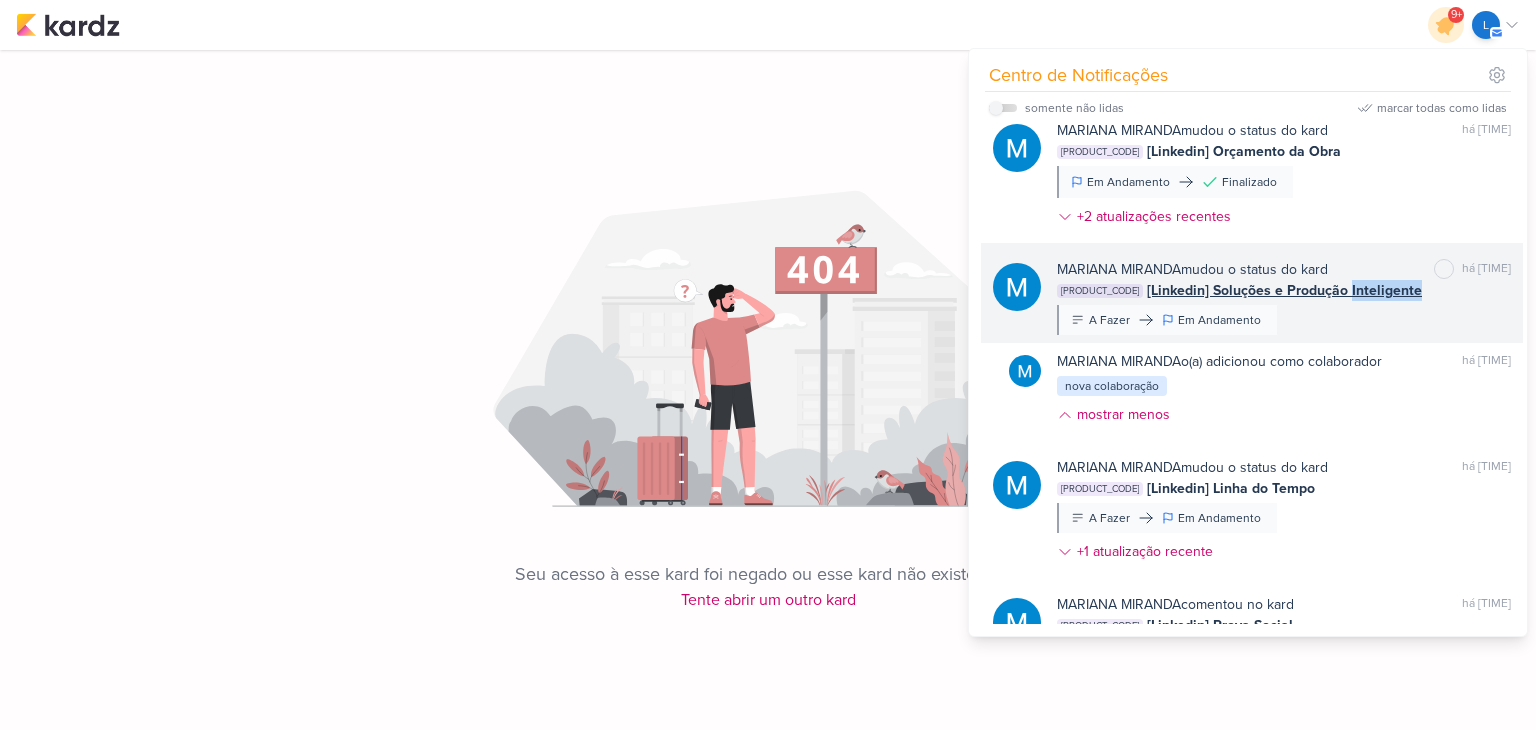 click on "[Linkedin] Soluções e Produção Inteligente" at bounding box center [1284, 290] 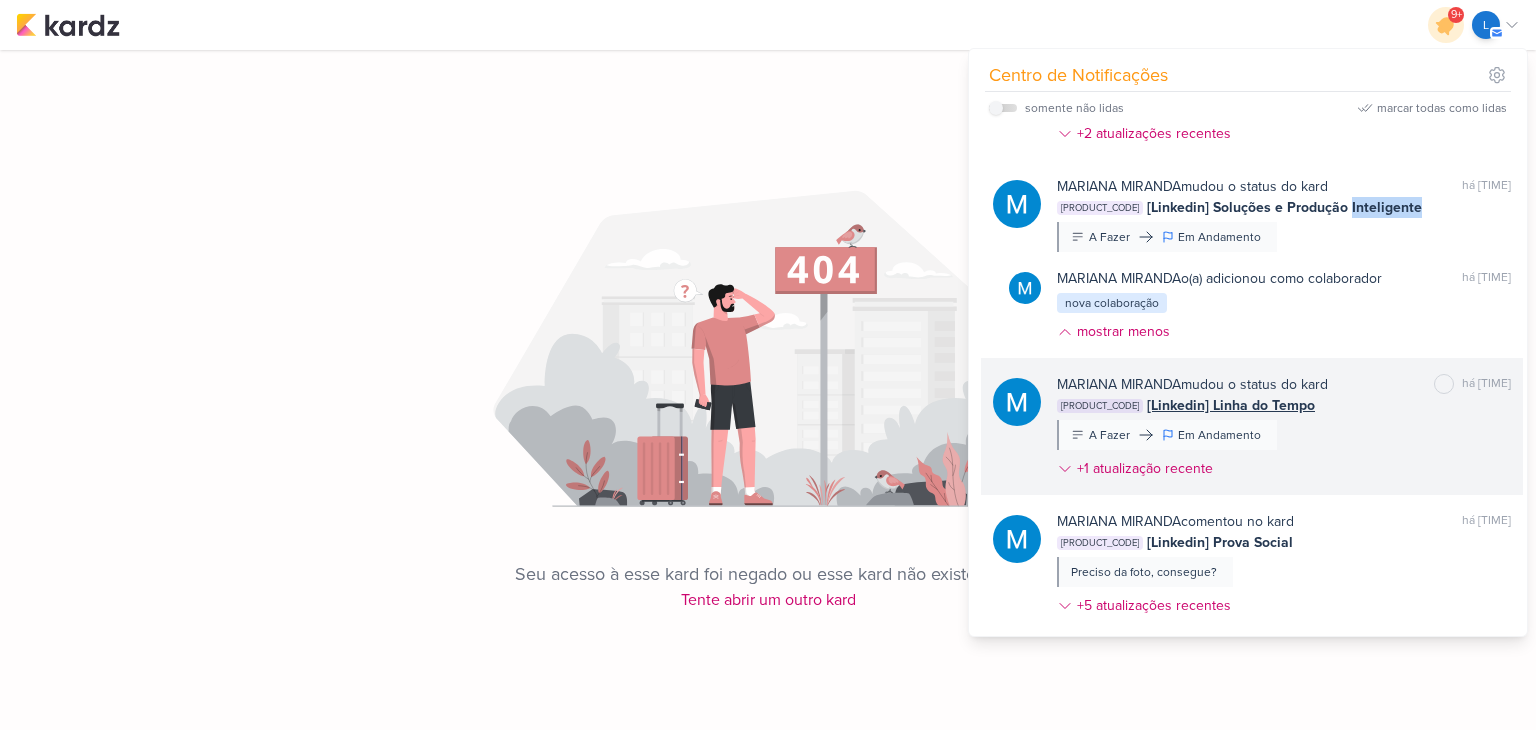 scroll, scrollTop: 996, scrollLeft: 0, axis: vertical 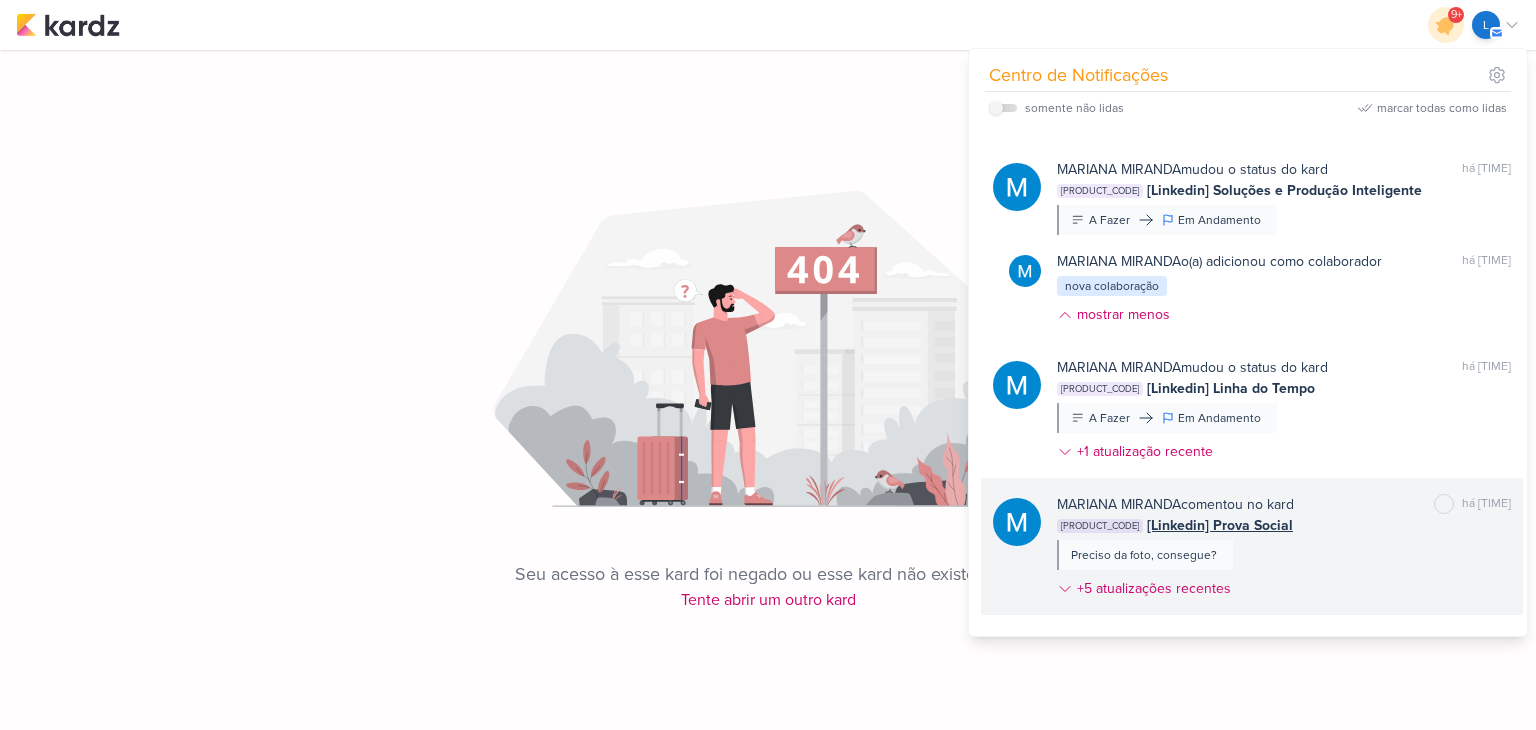 click on "[Linkedin] Prova Social" at bounding box center (1220, 525) 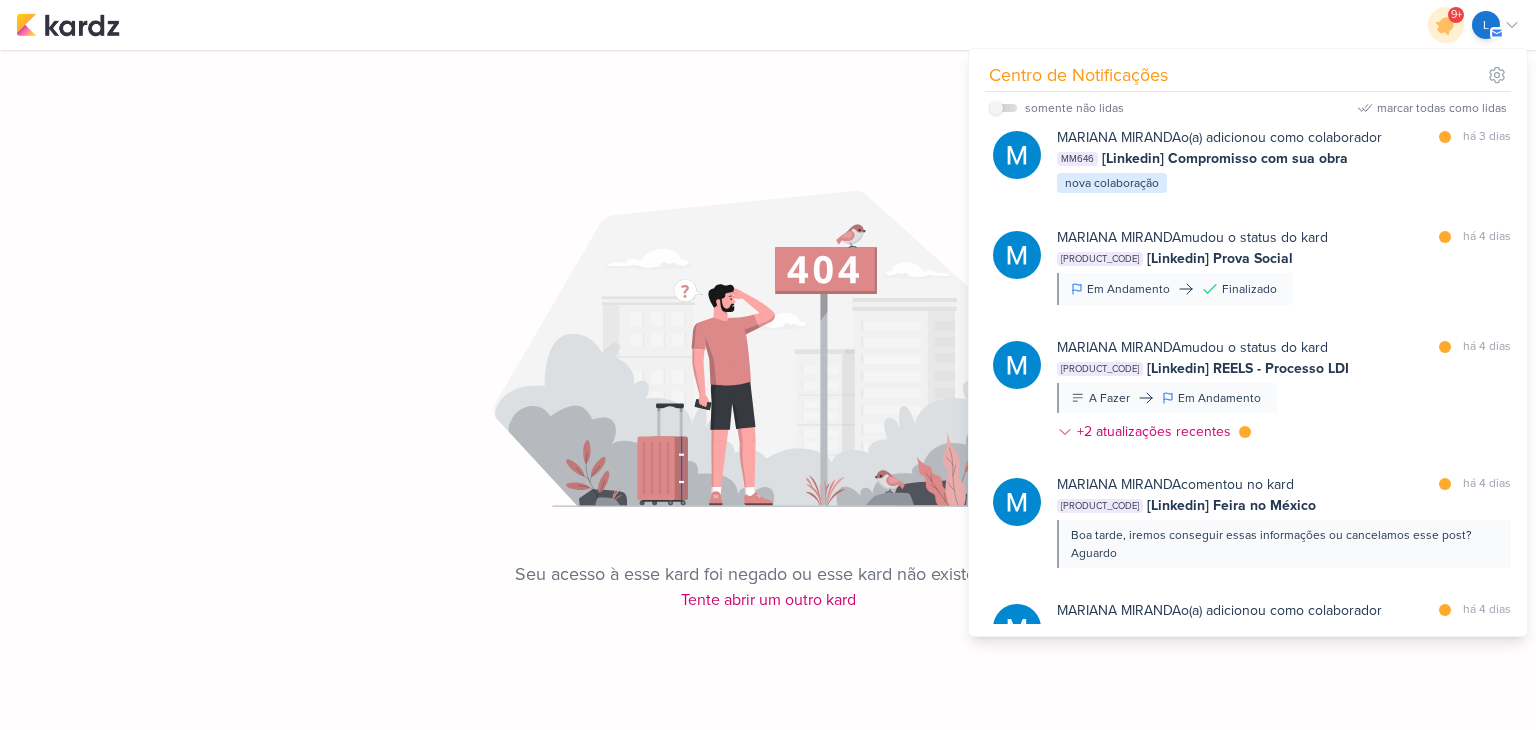 scroll, scrollTop: 0, scrollLeft: 0, axis: both 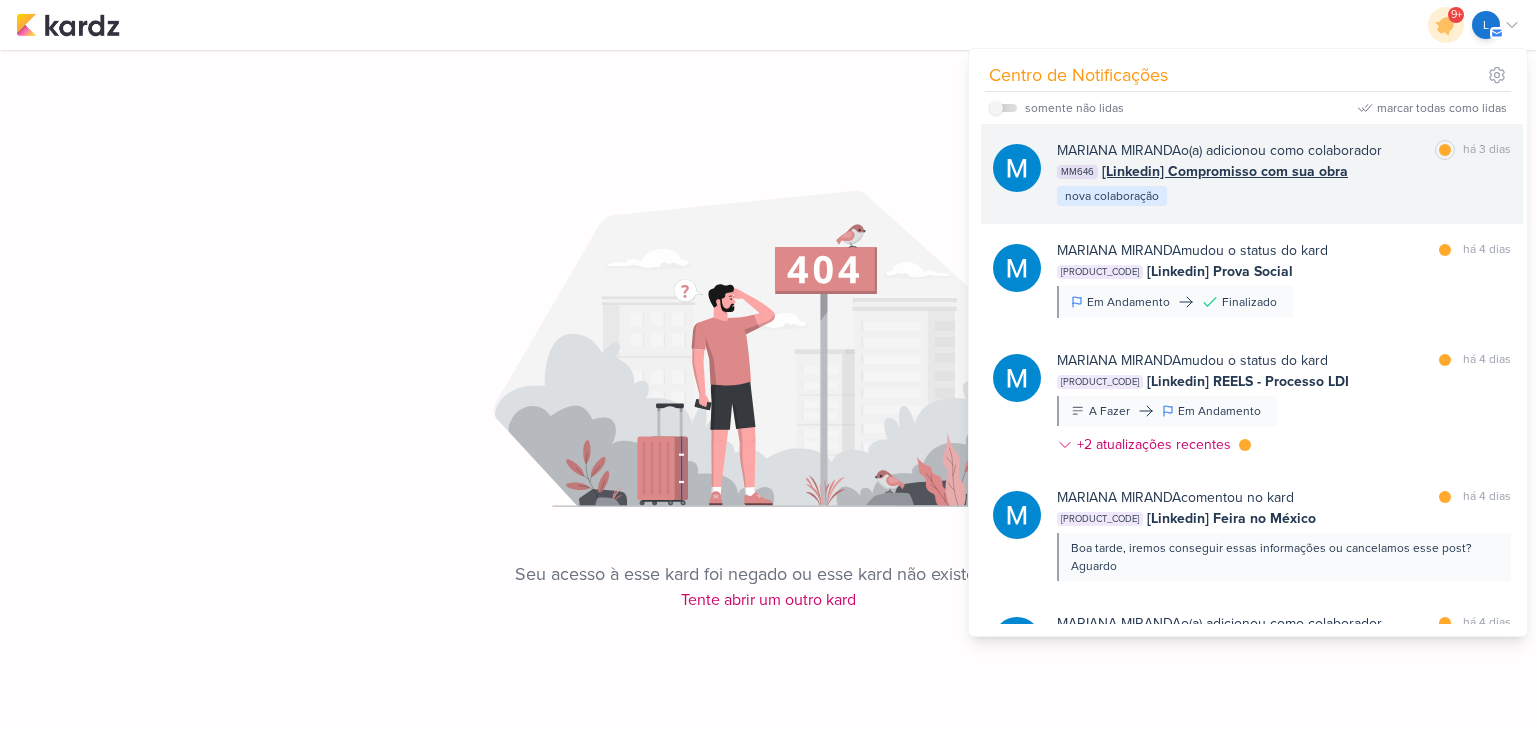 click on "[Linkedin] Compromisso com sua obra" at bounding box center (1225, 171) 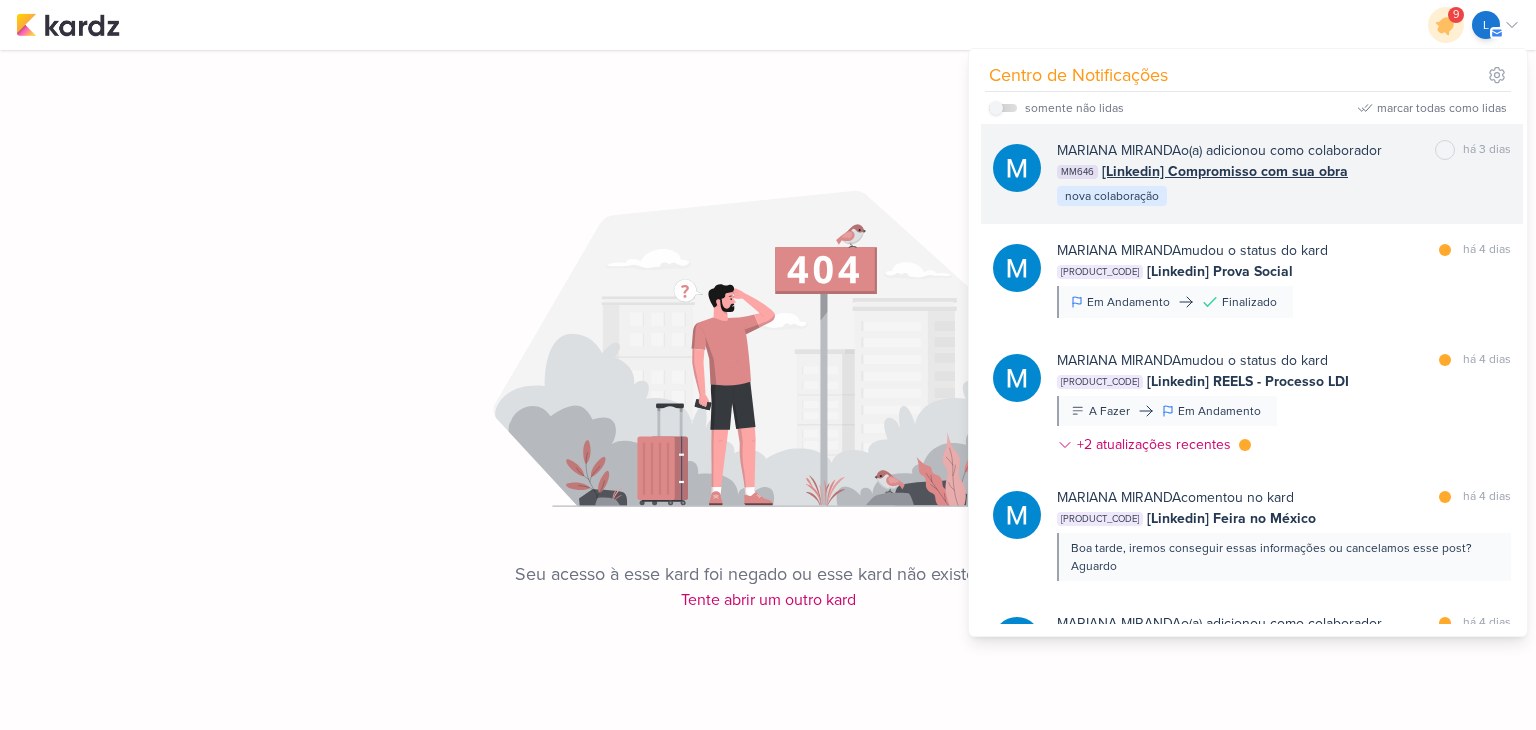 click on "[Linkedin] Compromisso com sua obra" at bounding box center [1225, 171] 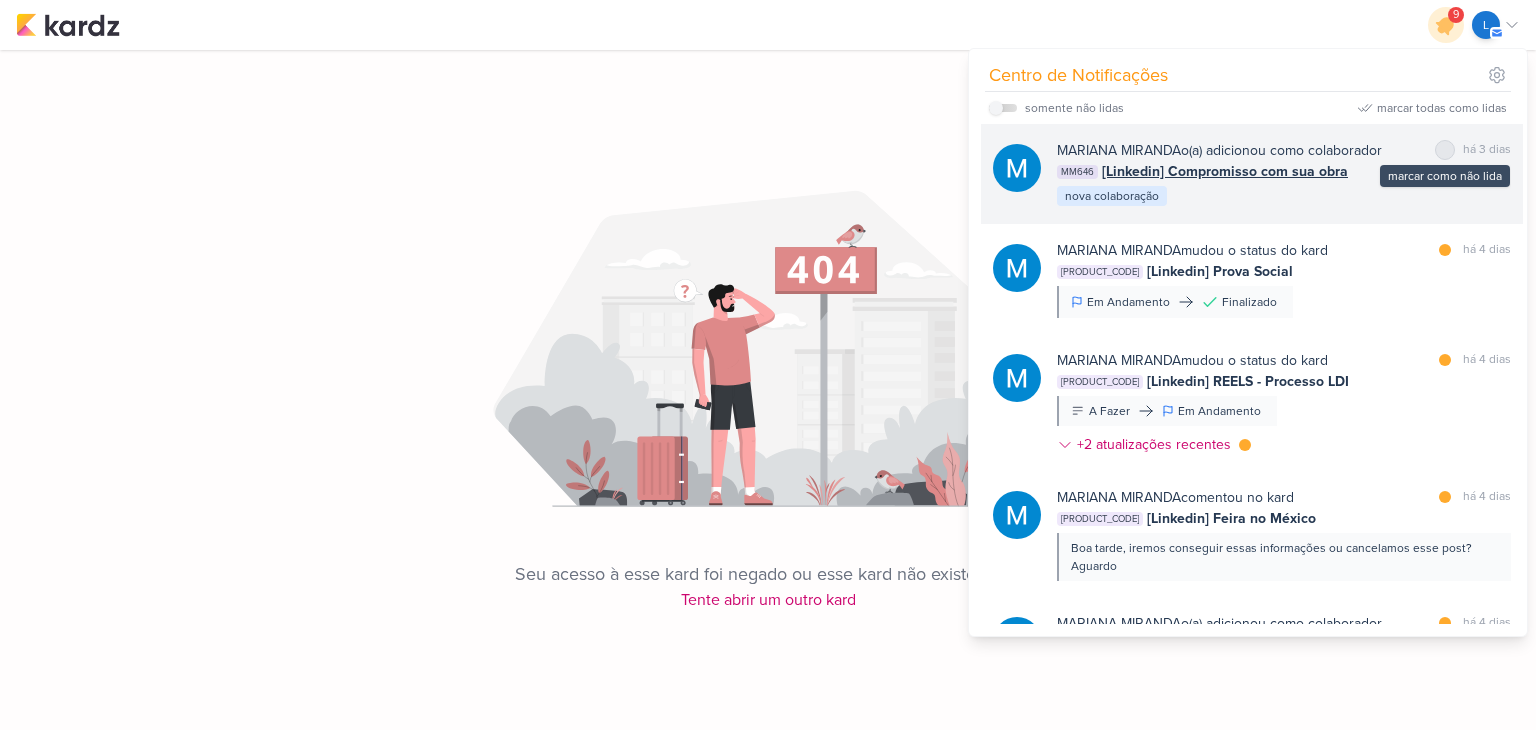 click at bounding box center (1445, 150) 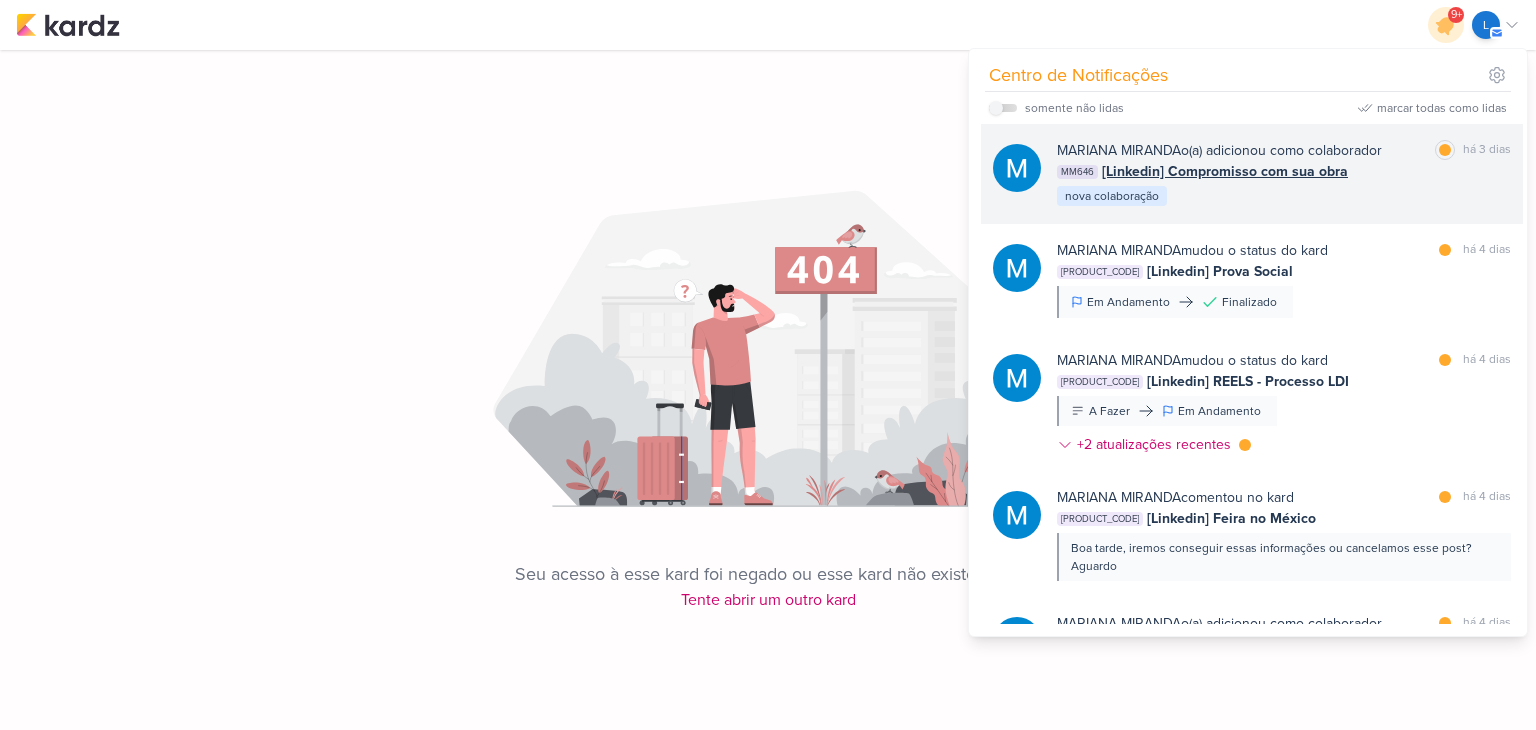 click on "[Linkedin] Compromisso com sua obra" at bounding box center [1225, 171] 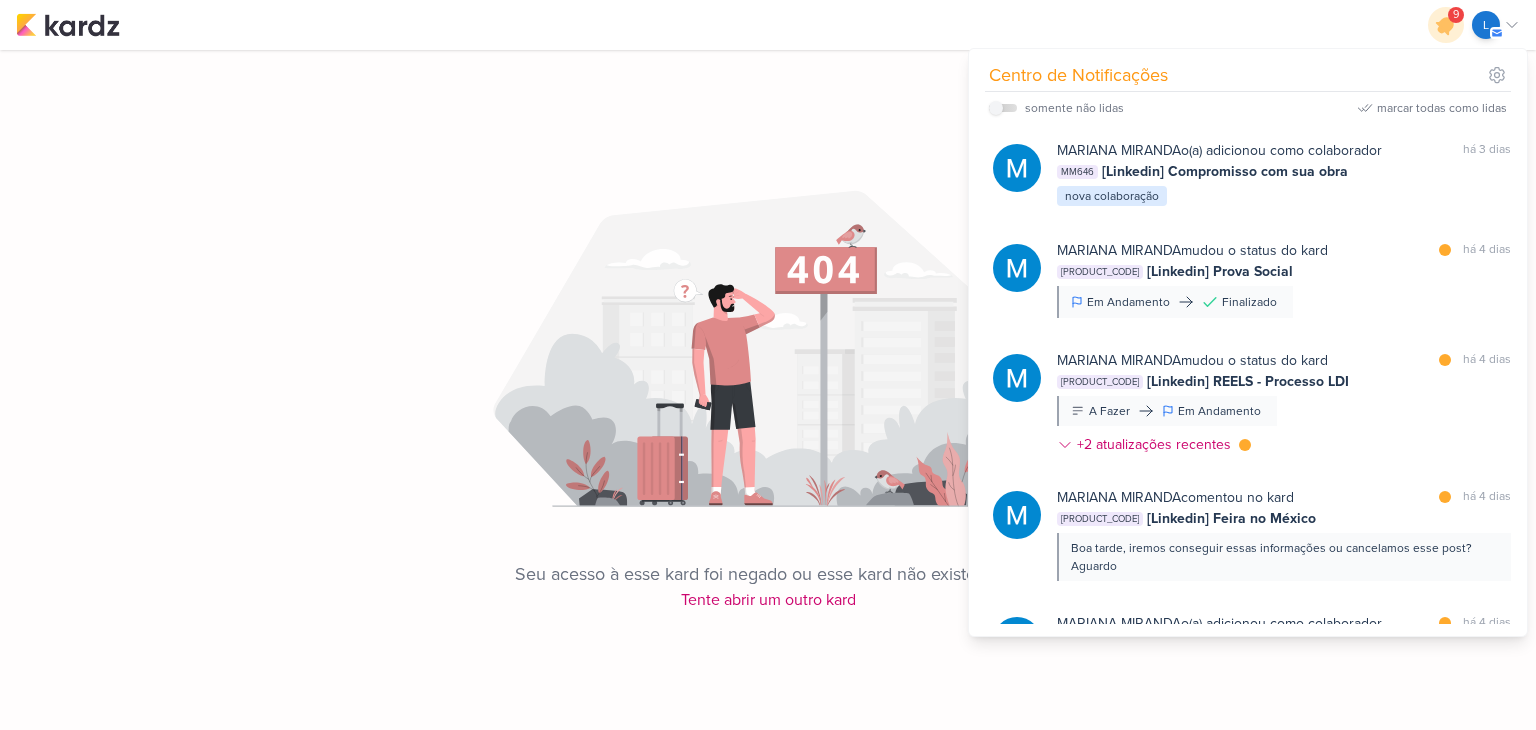 click on "1.99.0
9
Centro de Notificações
somente não lidas
marcar todas como lidas" at bounding box center (768, 306) 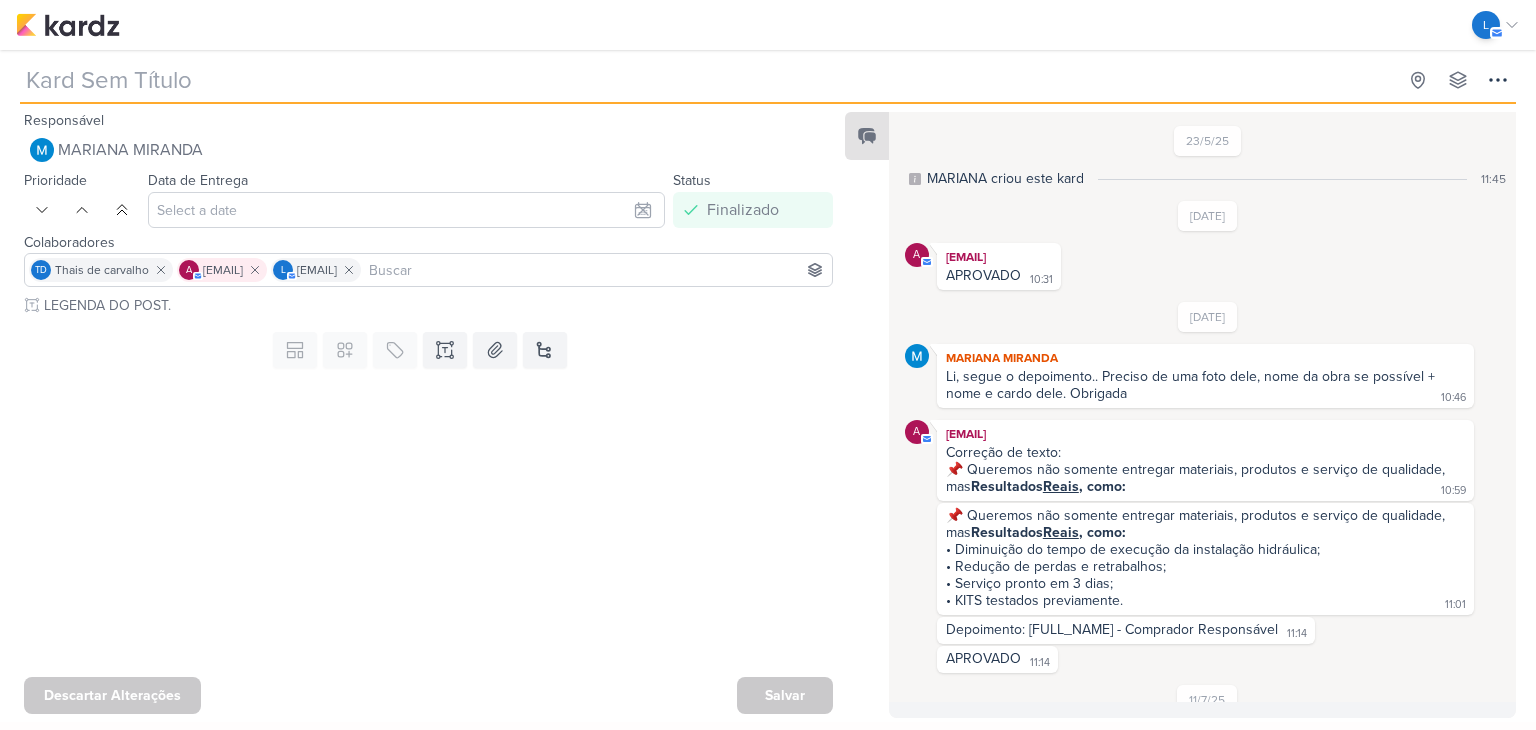 scroll, scrollTop: 0, scrollLeft: 0, axis: both 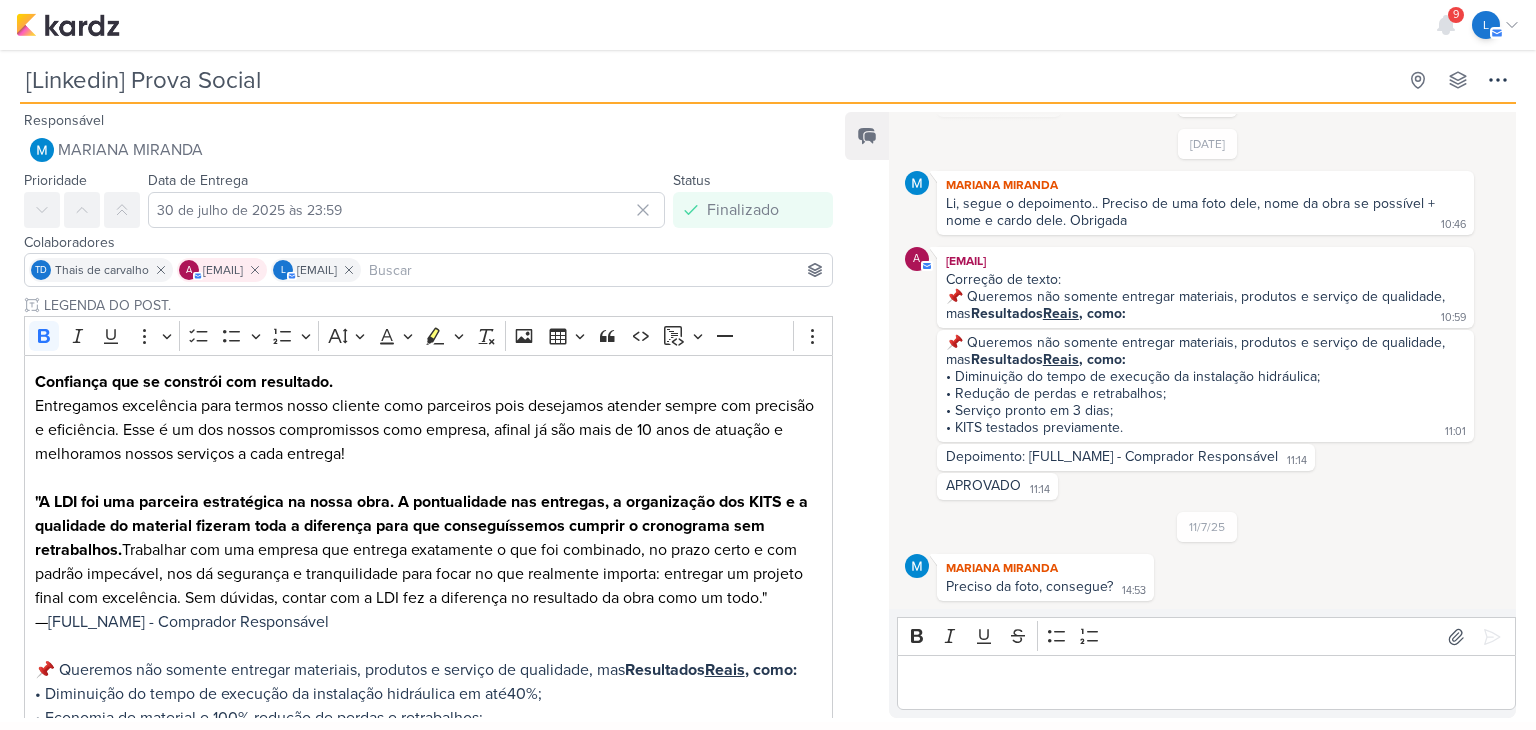 click on "l" at bounding box center (1486, 25) 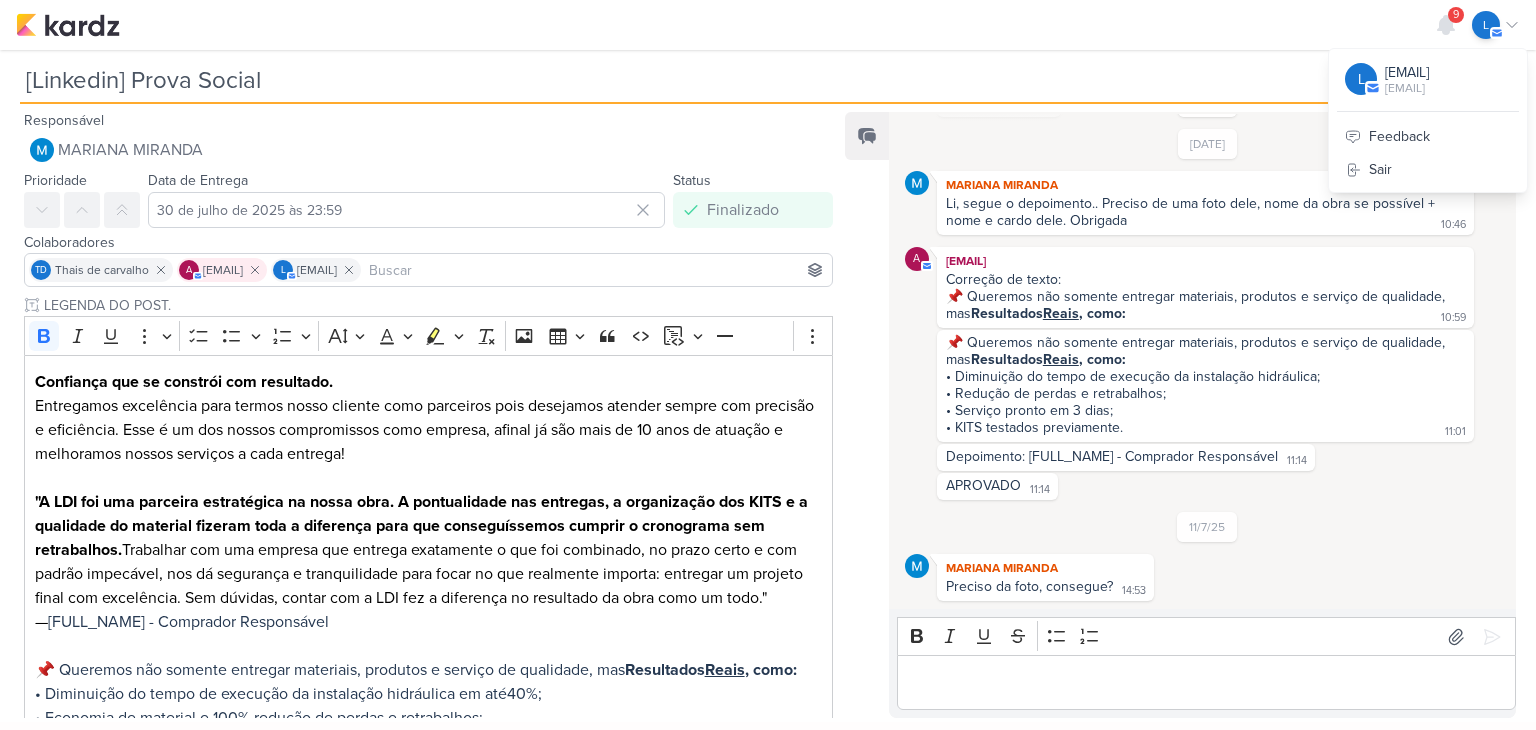 click on "[Linkedin] Prova Social
Criado por [FULL_NAME]
nenhum grupo disponível" at bounding box center [768, 77] 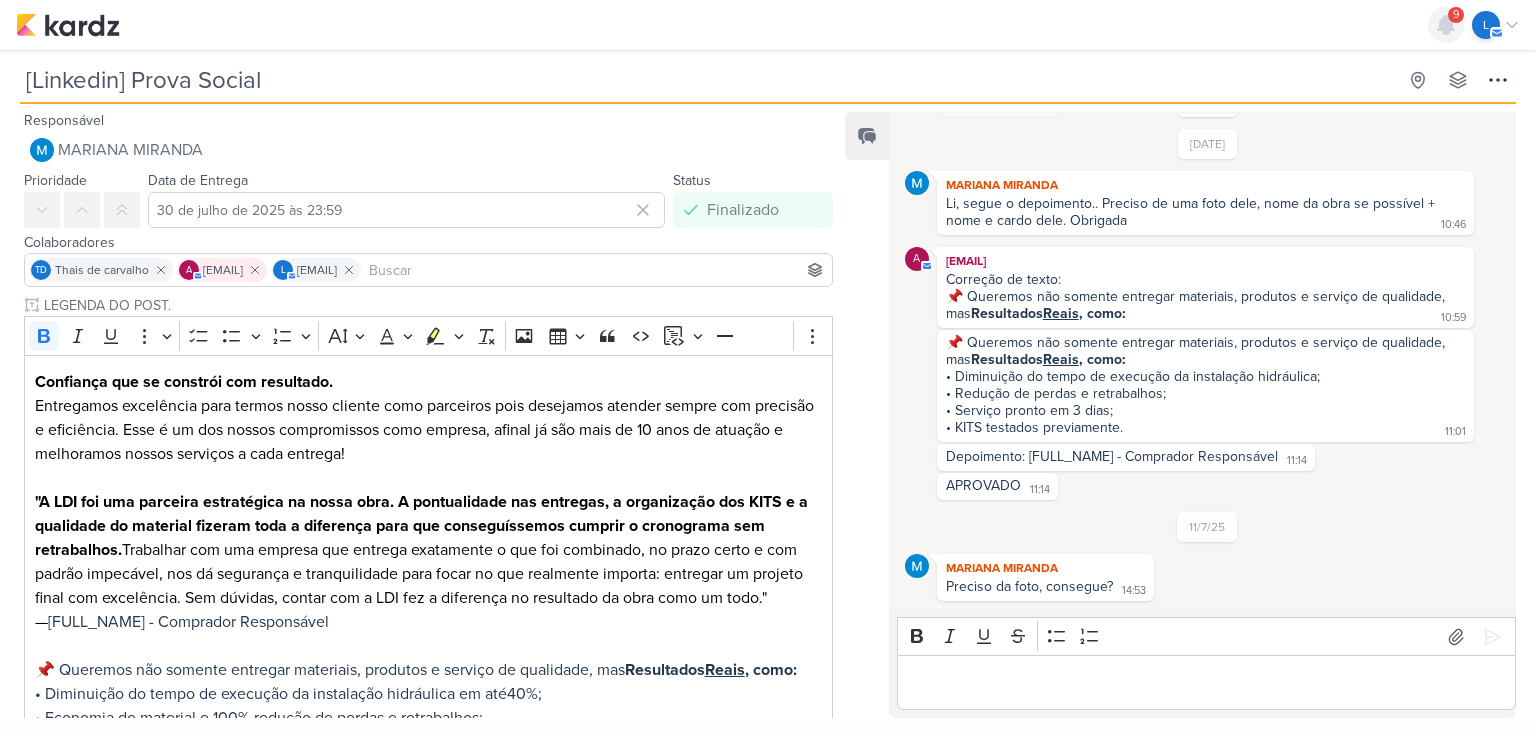 click 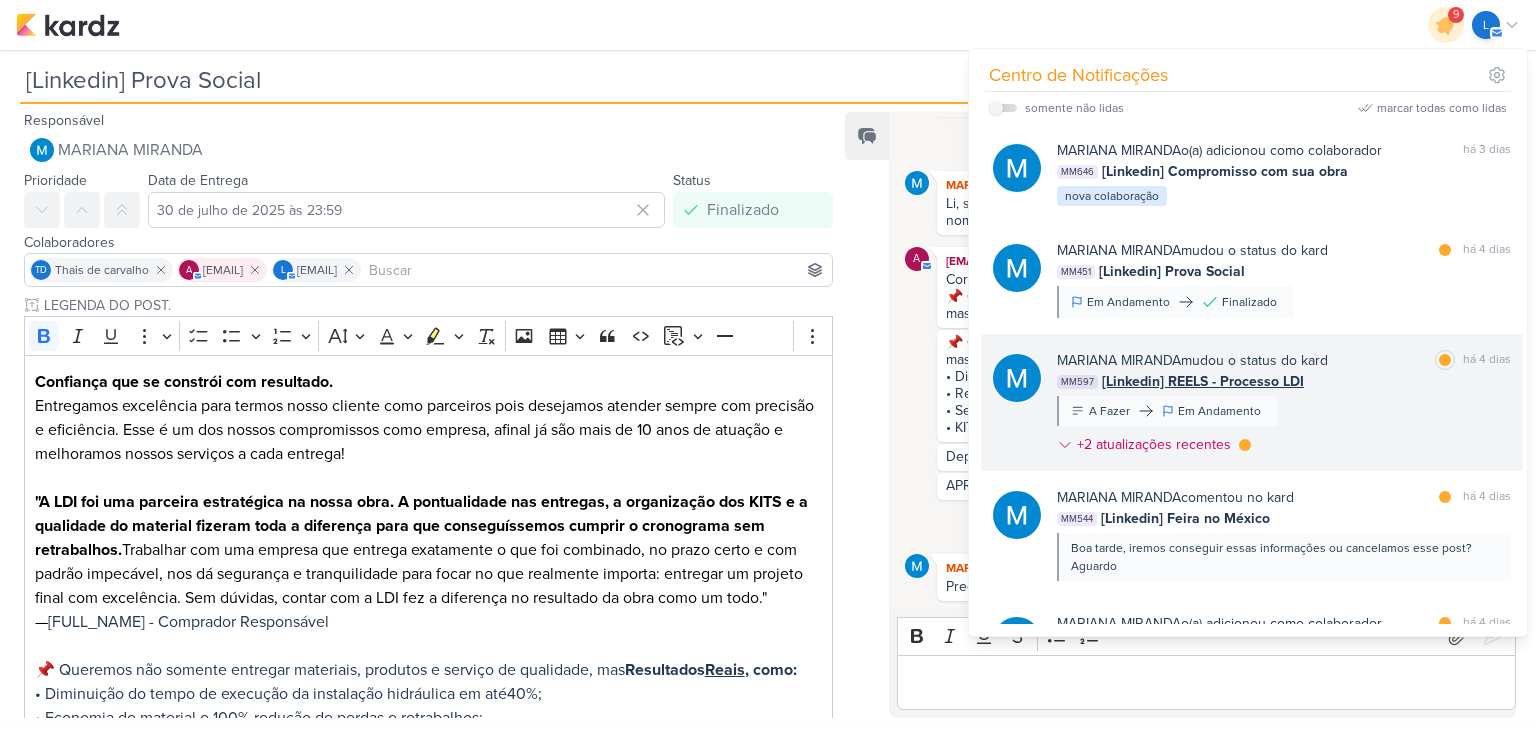 click on "[Linkedin] REELS - Processo LDI" at bounding box center (1203, 381) 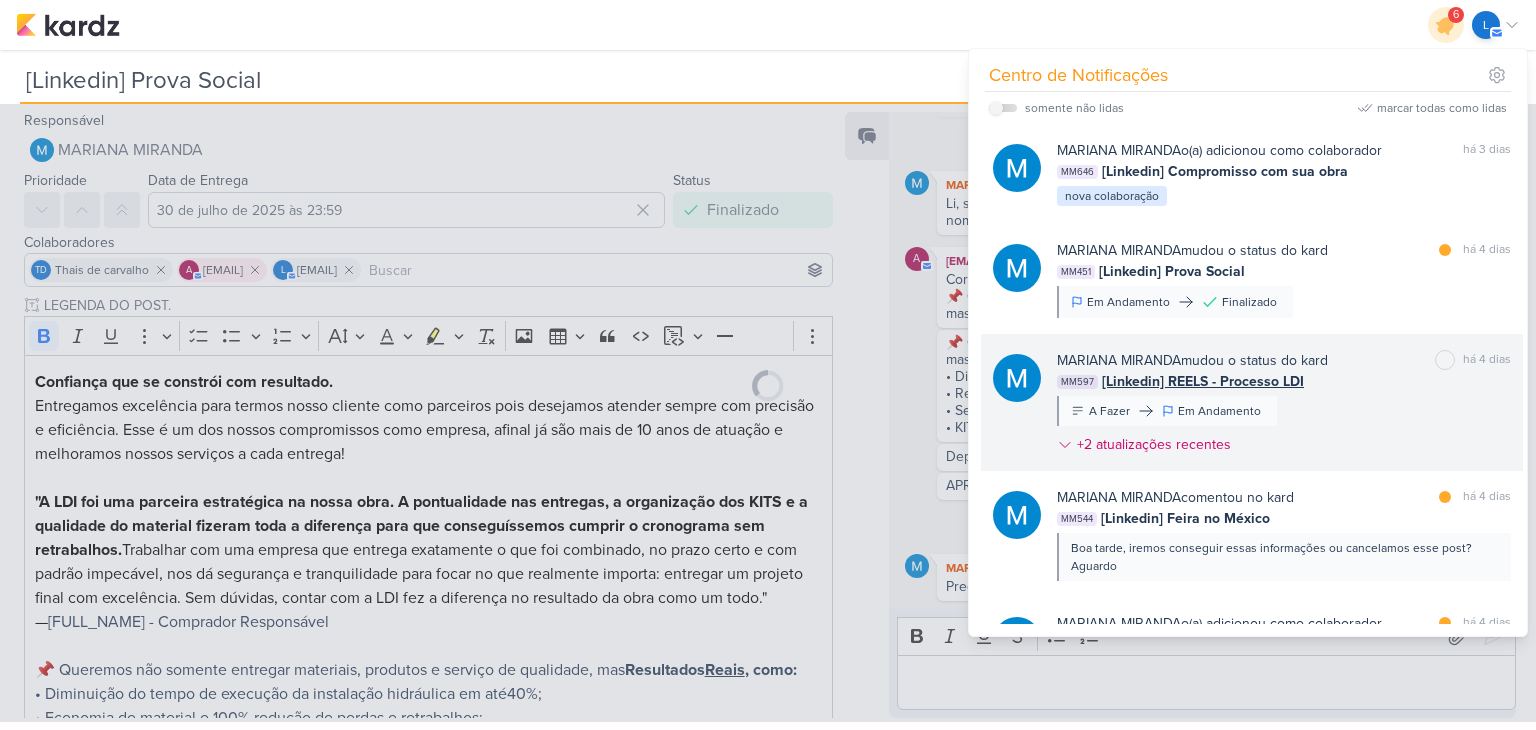 type on "[Linkedin] REELS - Processo LDI" 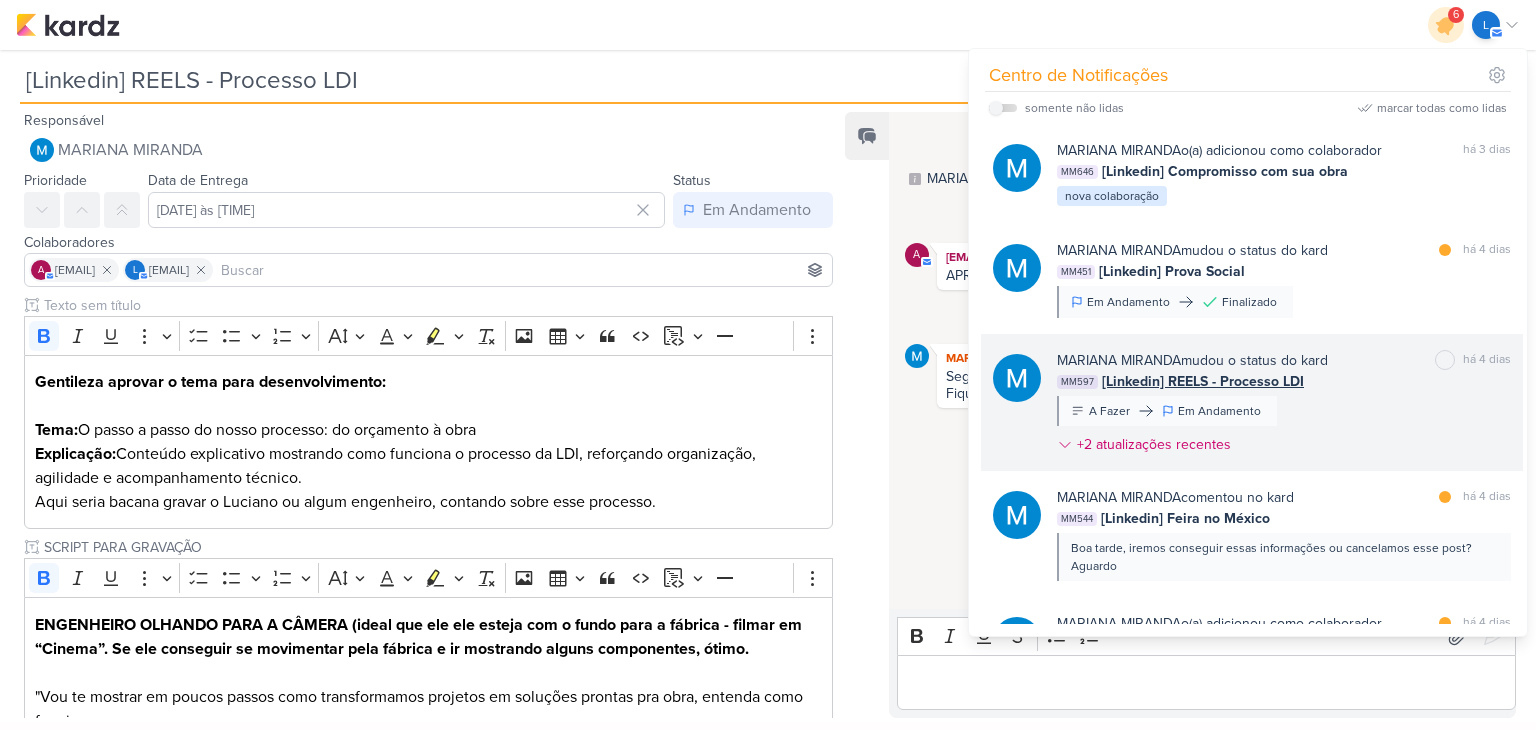 click on "[Linkedin] REELS - Processo LDI" at bounding box center [1203, 381] 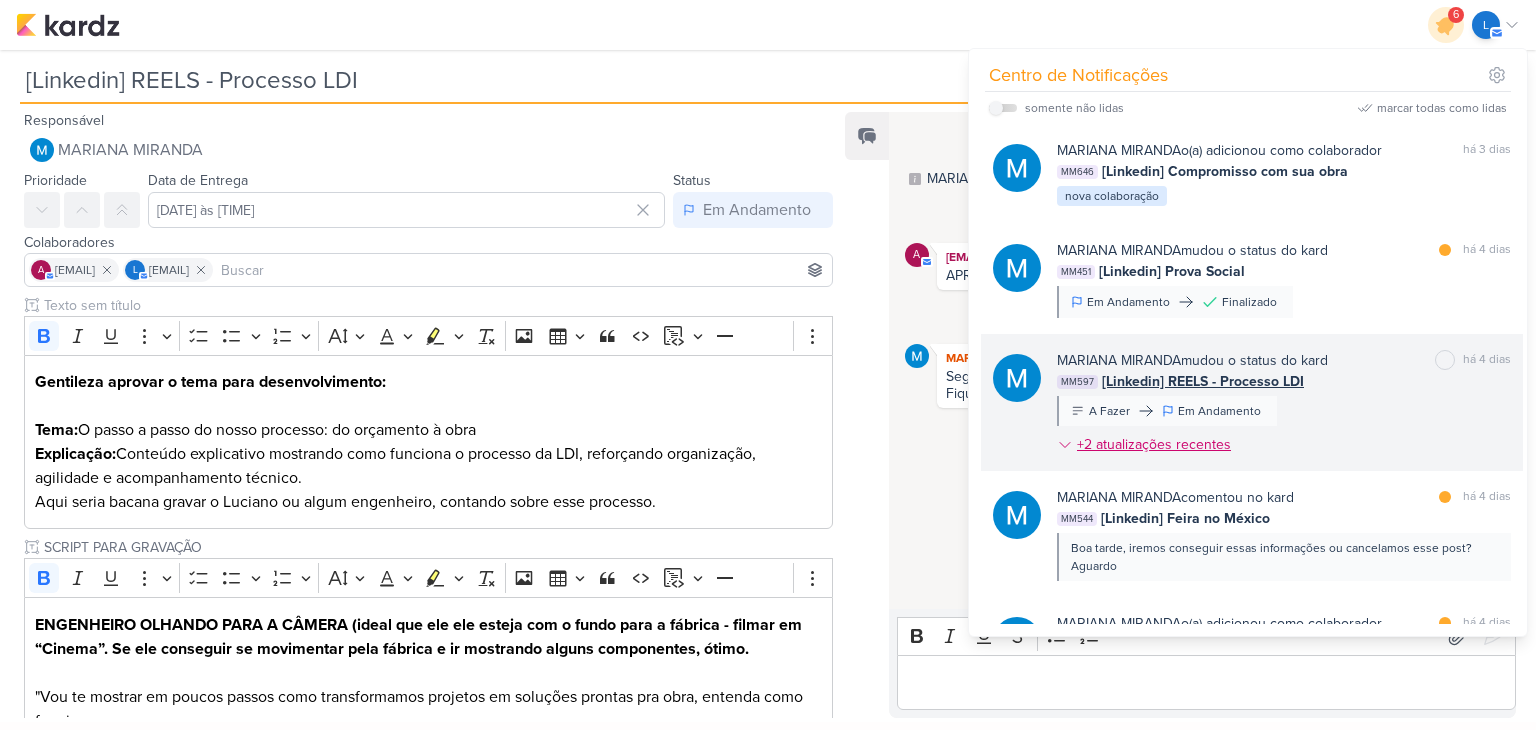 click on "+2 atualizações recentes" at bounding box center [1156, 444] 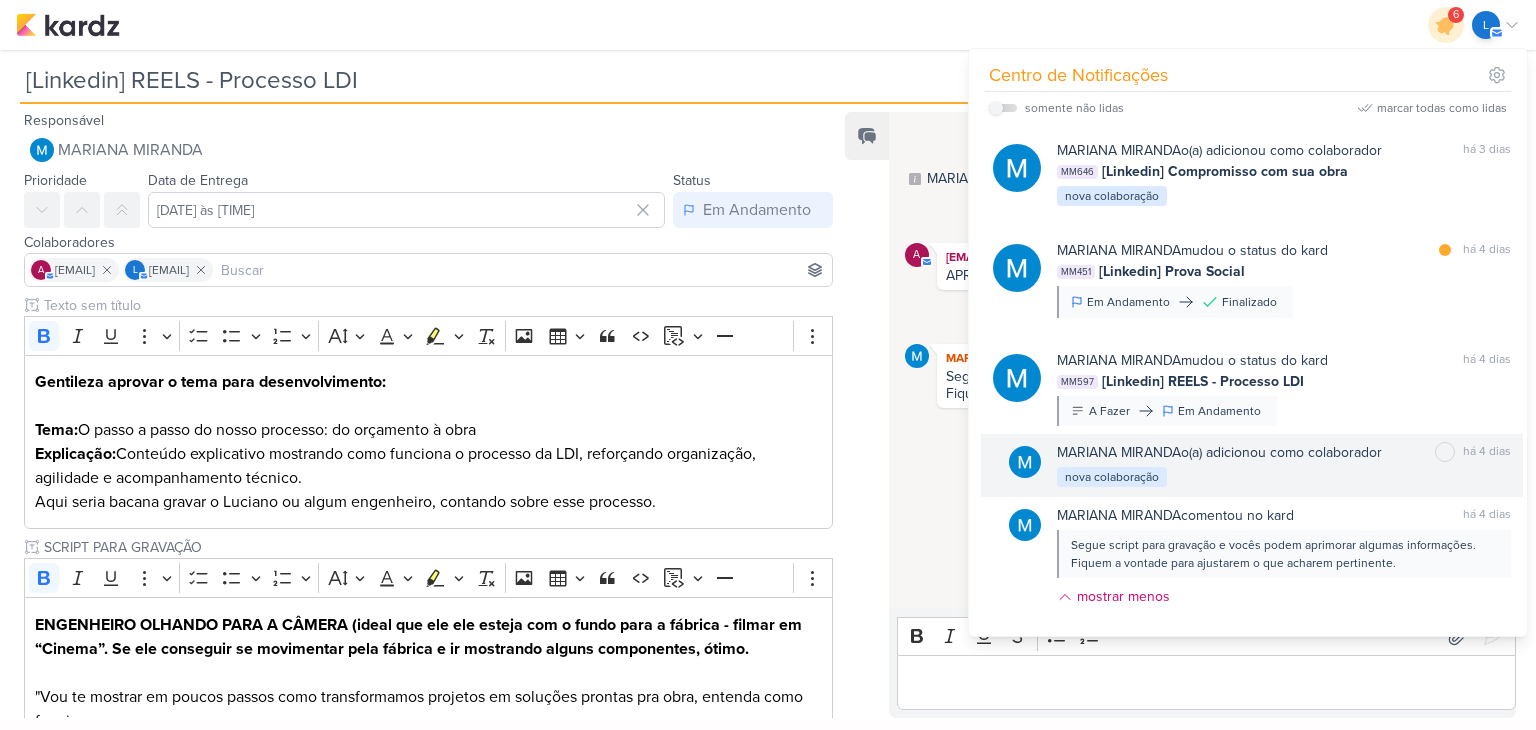 click on "nova colaboração" at bounding box center [1112, 477] 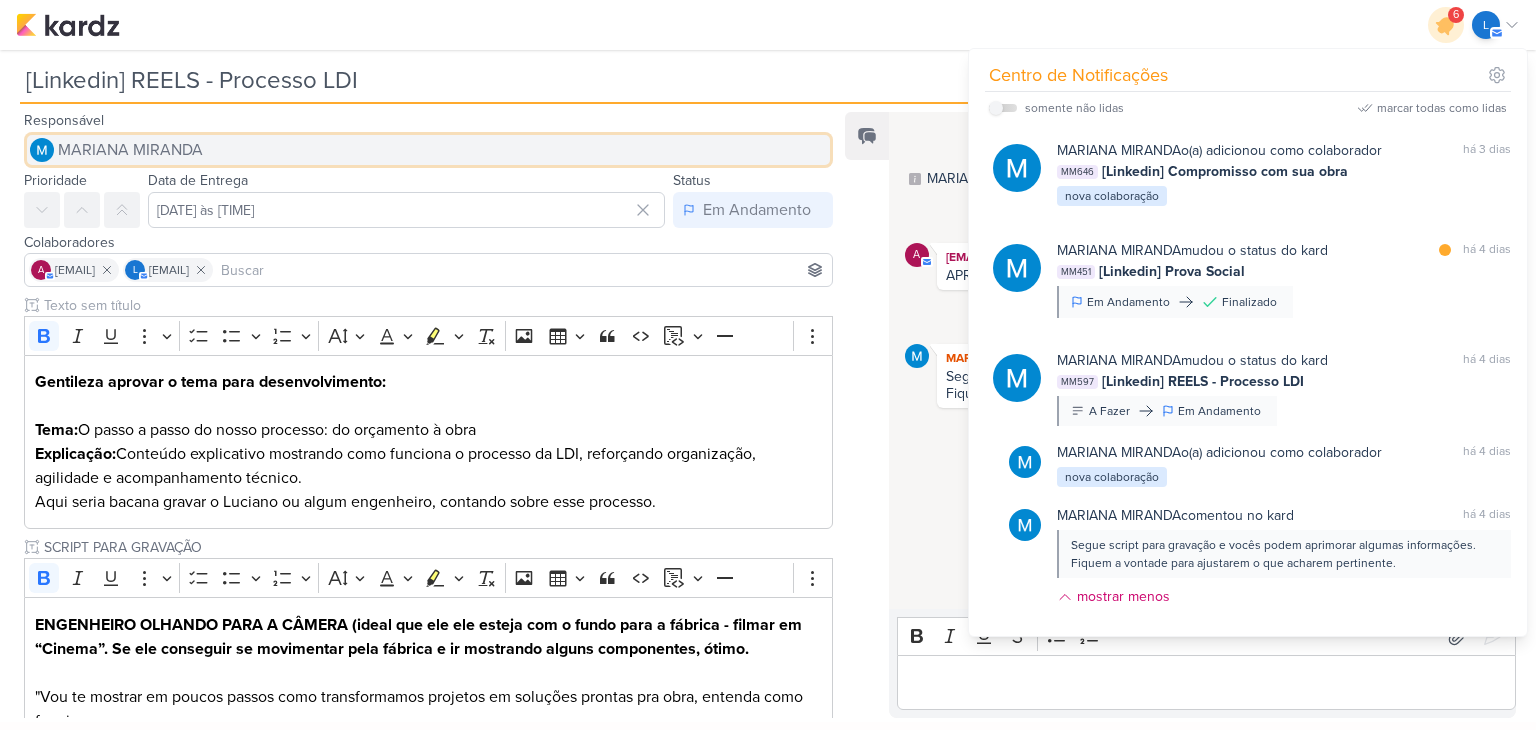 click on "MARIANA MIRANDA" at bounding box center [428, 150] 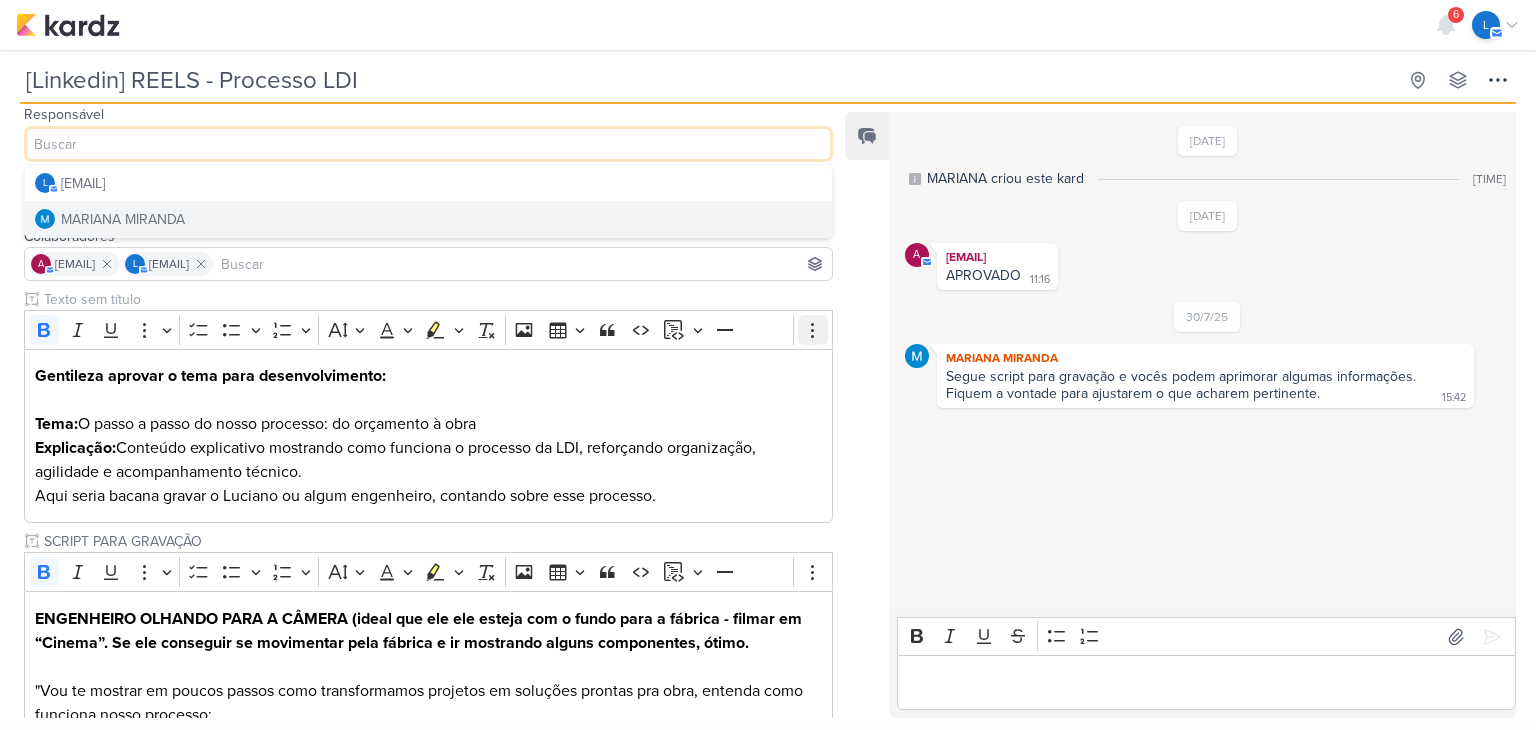 scroll, scrollTop: 0, scrollLeft: 0, axis: both 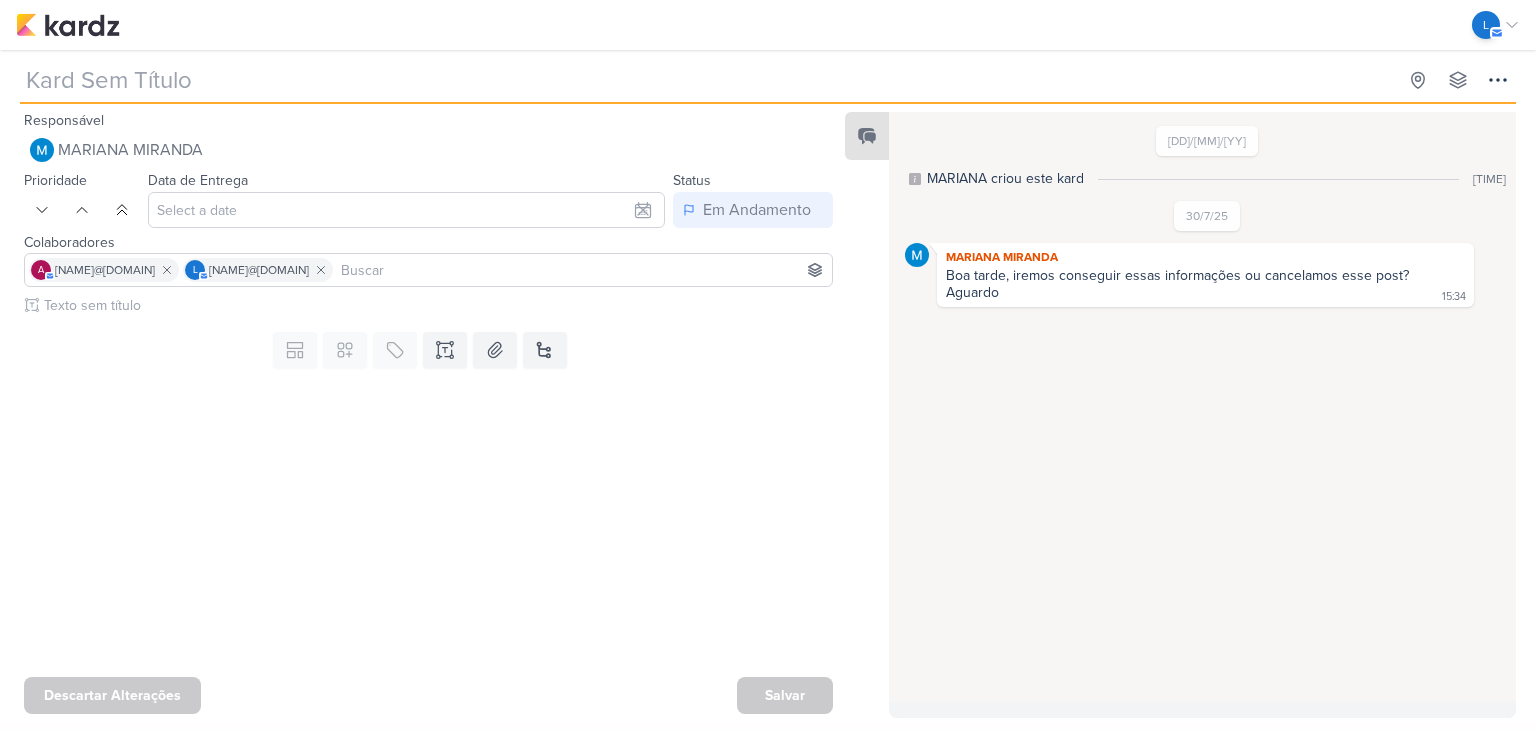 type on "[Linkedin] Feira no México" 